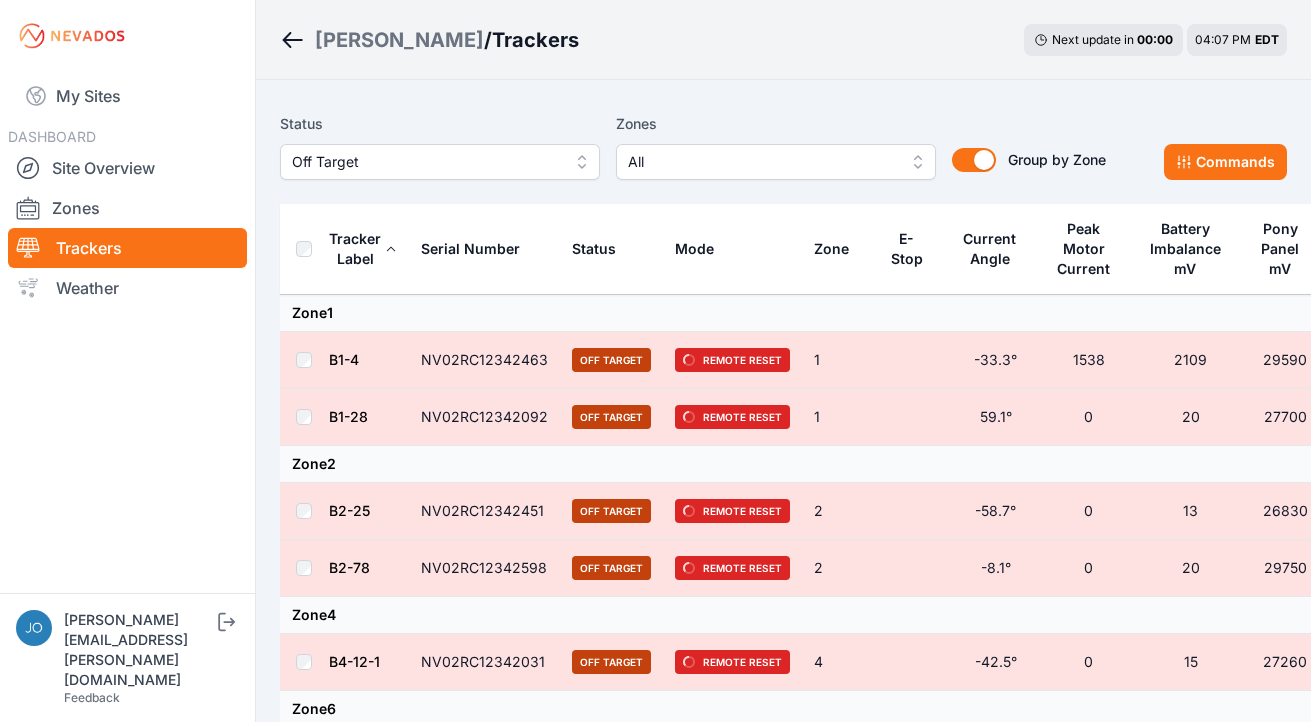 scroll, scrollTop: 481, scrollLeft: 0, axis: vertical 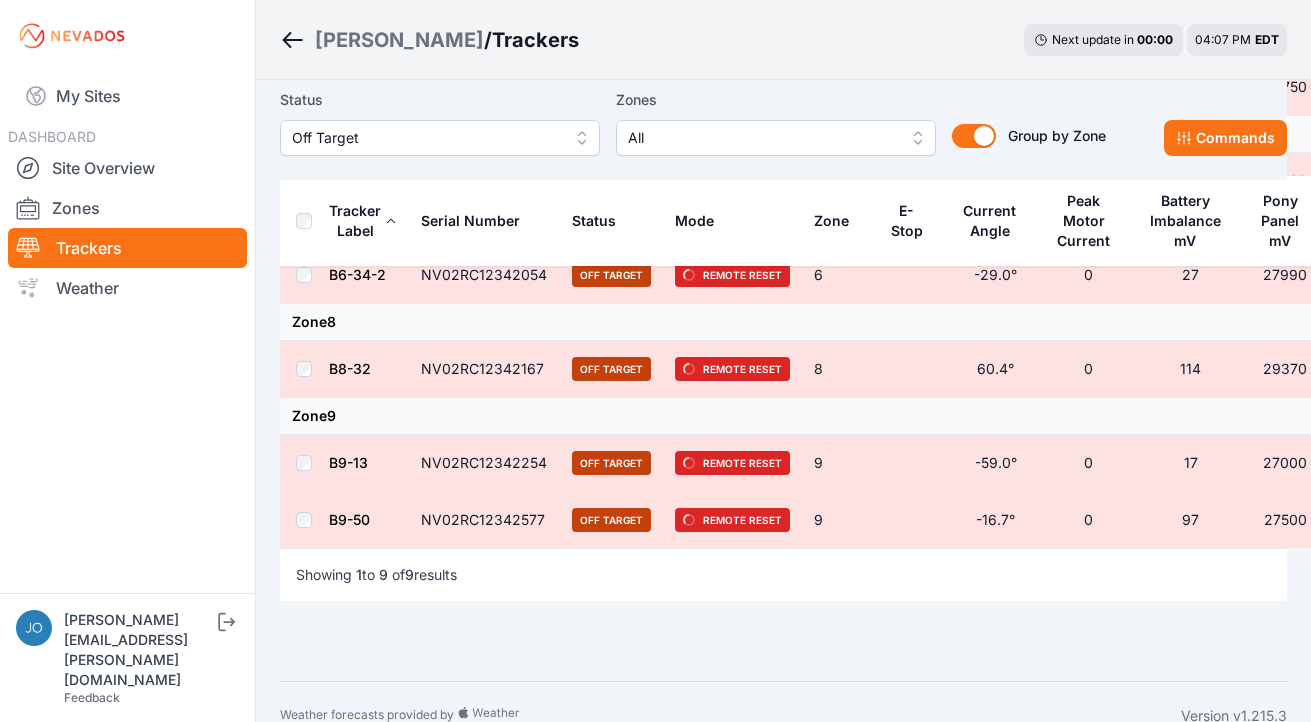 click on "[PERSON_NAME]" at bounding box center (399, 40) 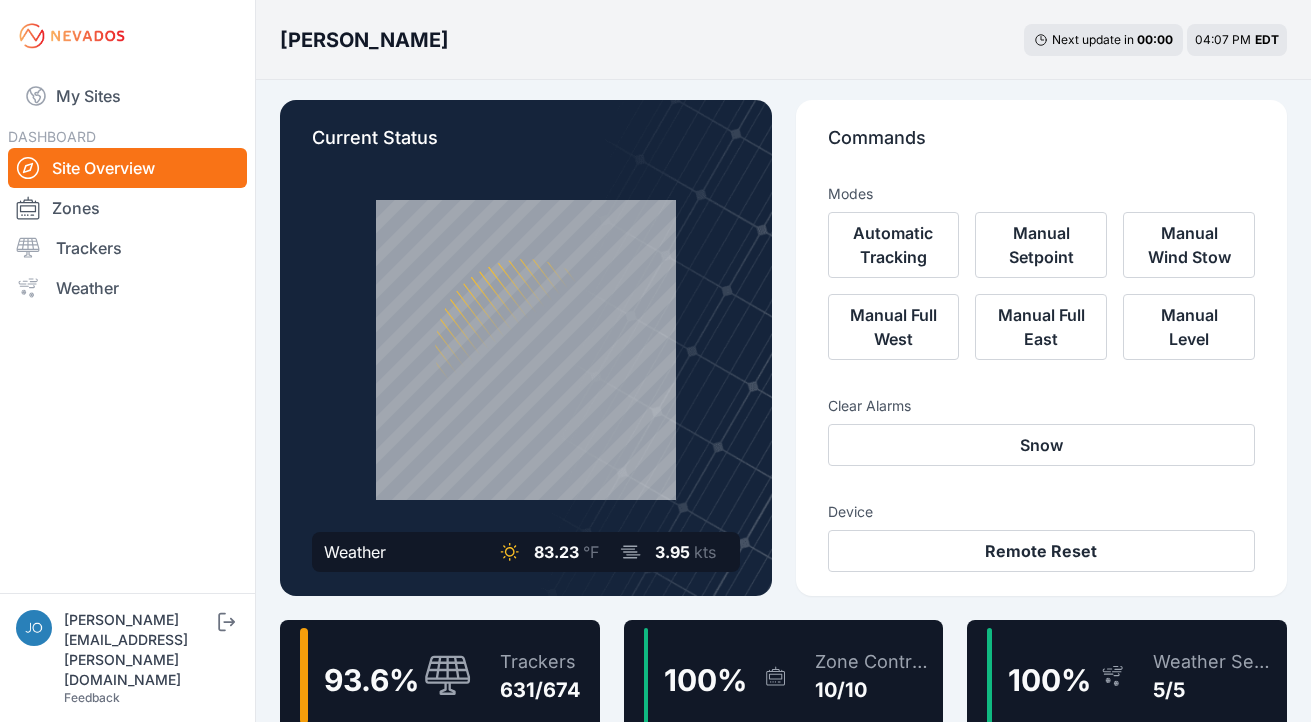 scroll, scrollTop: 87, scrollLeft: 0, axis: vertical 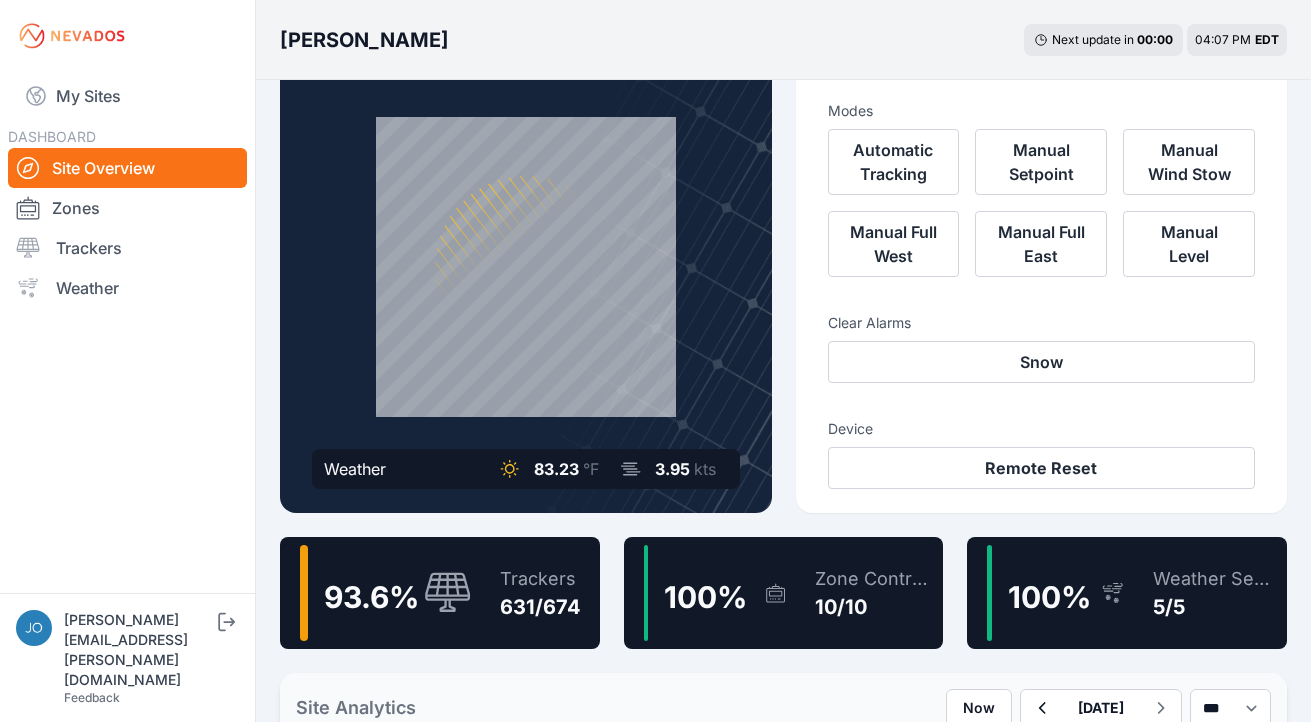 click on "Trackers 631/674" at bounding box center (530, 593) 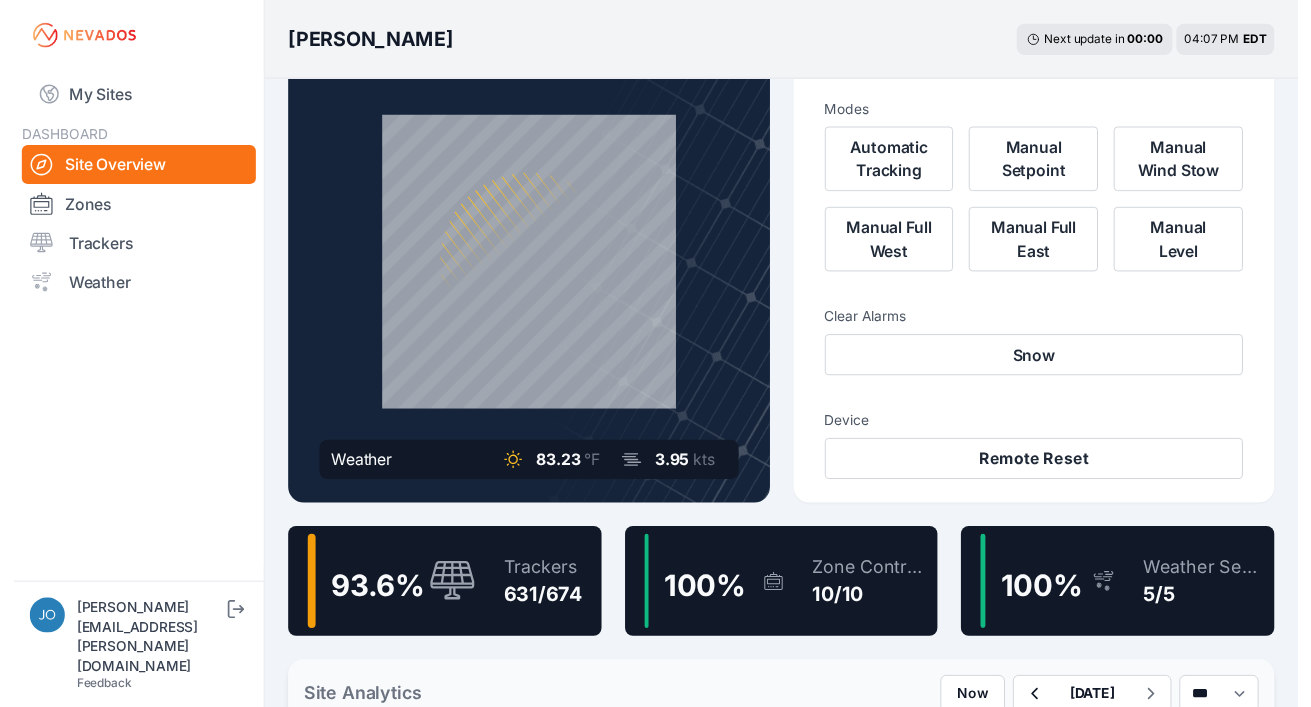 scroll, scrollTop: 0, scrollLeft: 0, axis: both 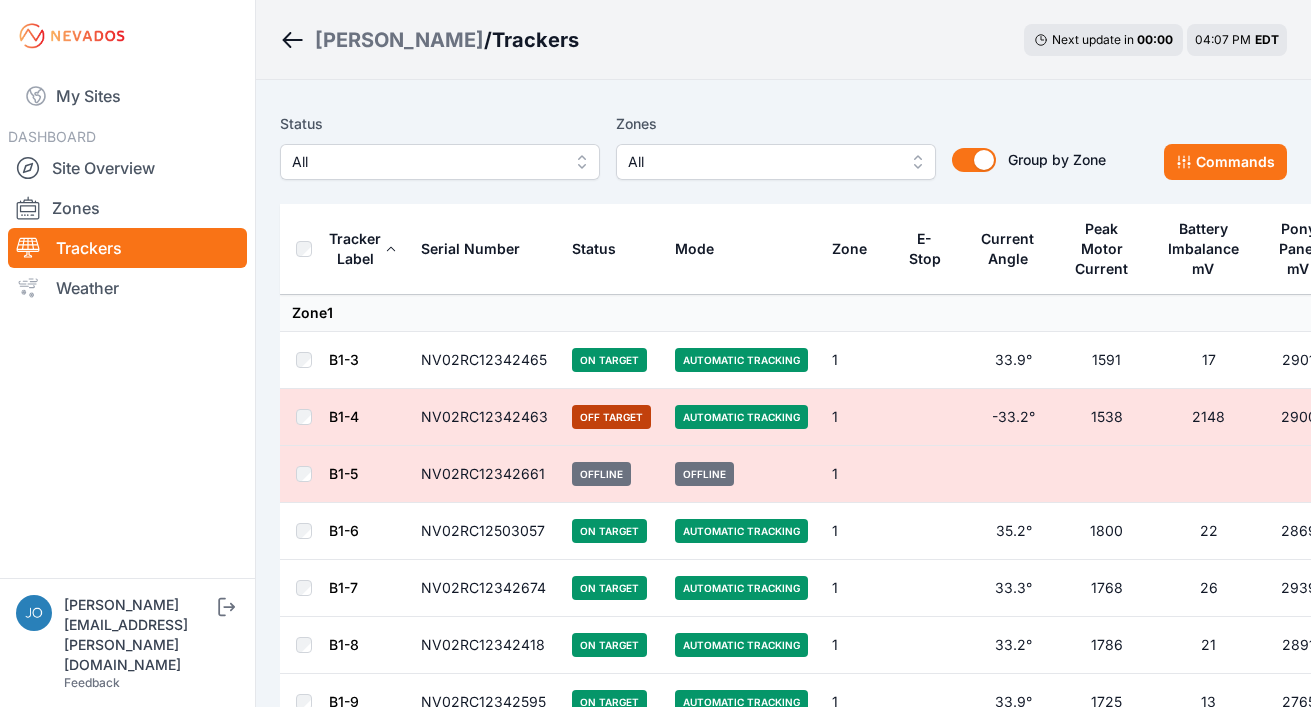 click on "All" at bounding box center [426, 162] 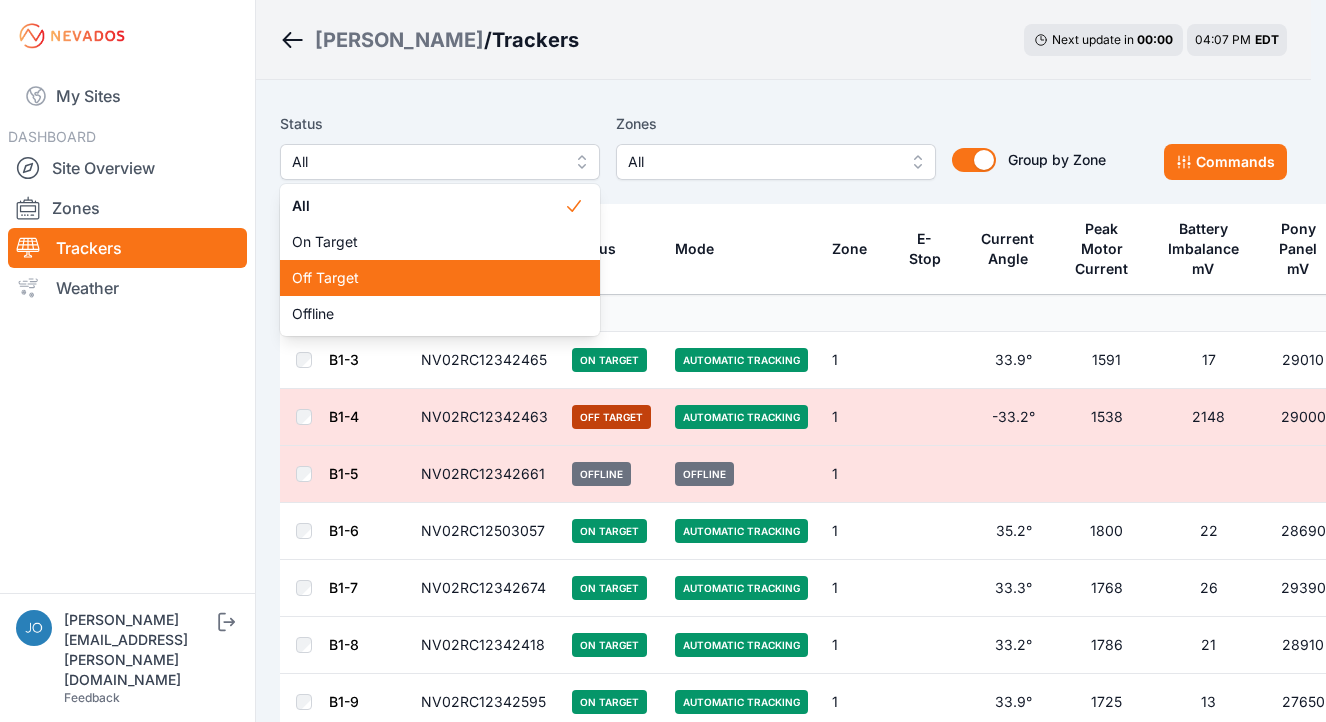 click on "Off Target" at bounding box center (428, 278) 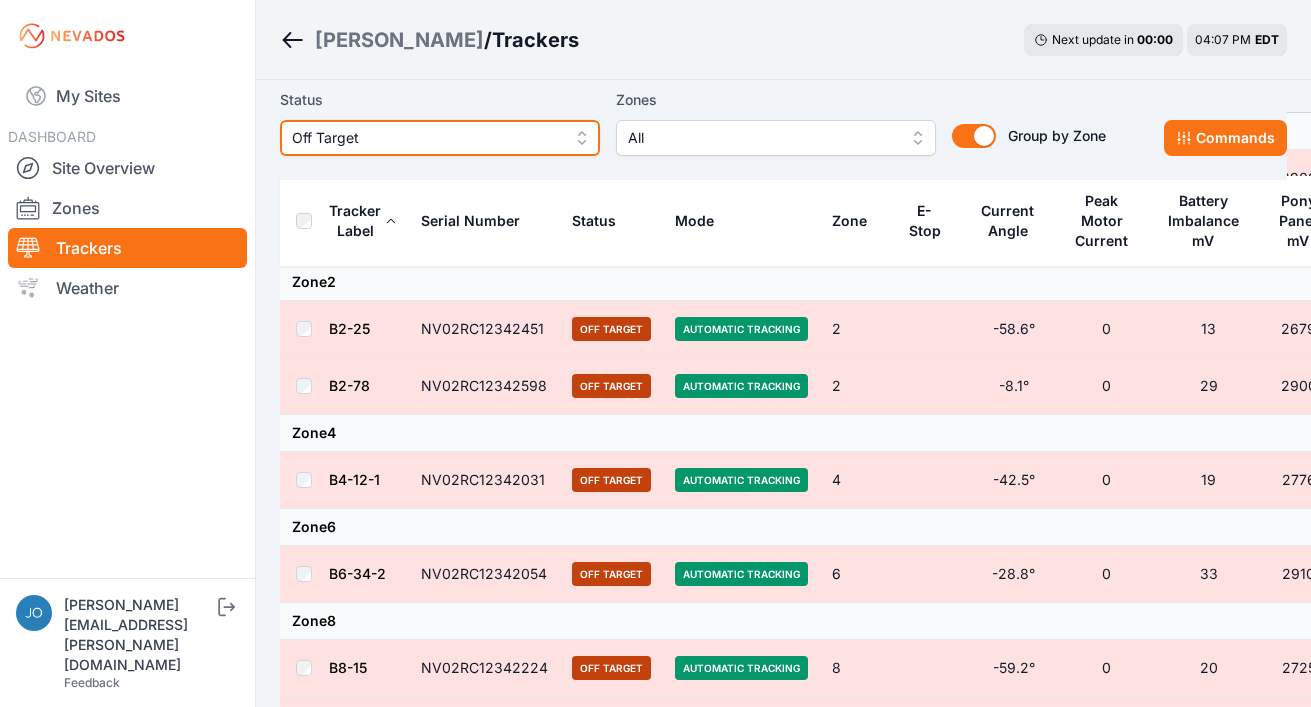 scroll, scrollTop: 0, scrollLeft: 0, axis: both 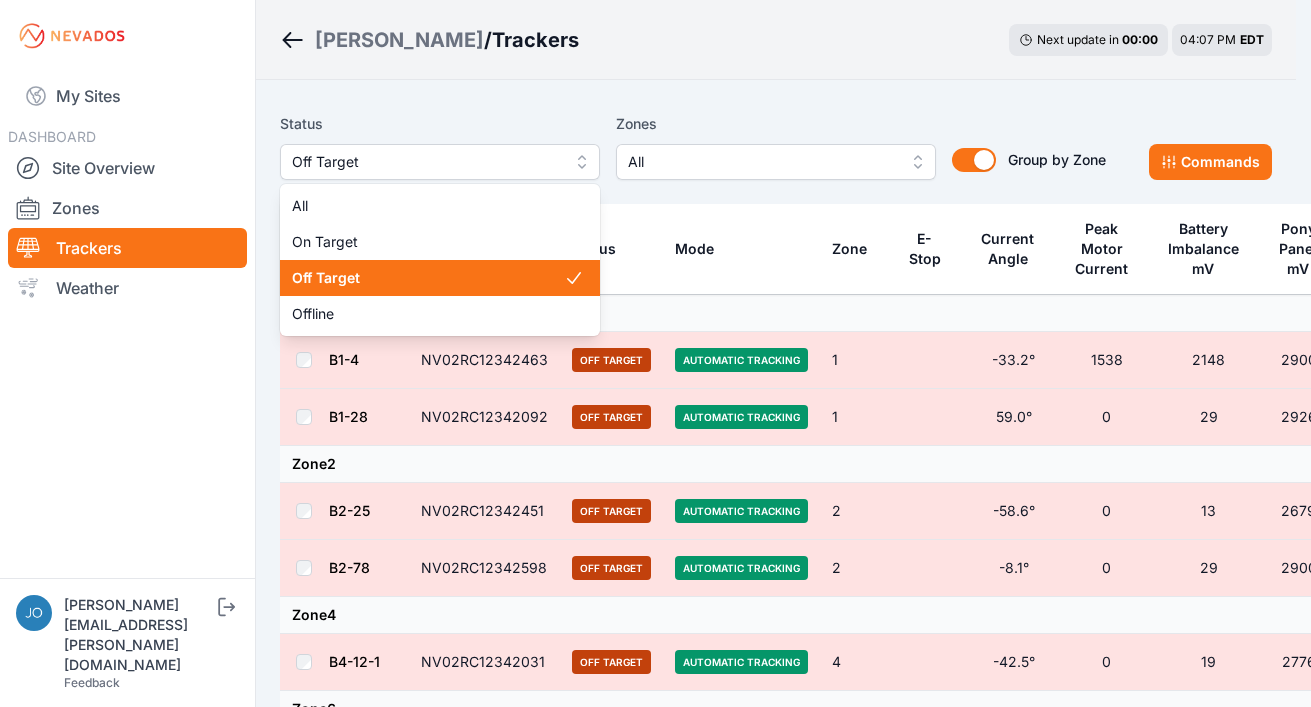 click on "Off Target" at bounding box center [426, 162] 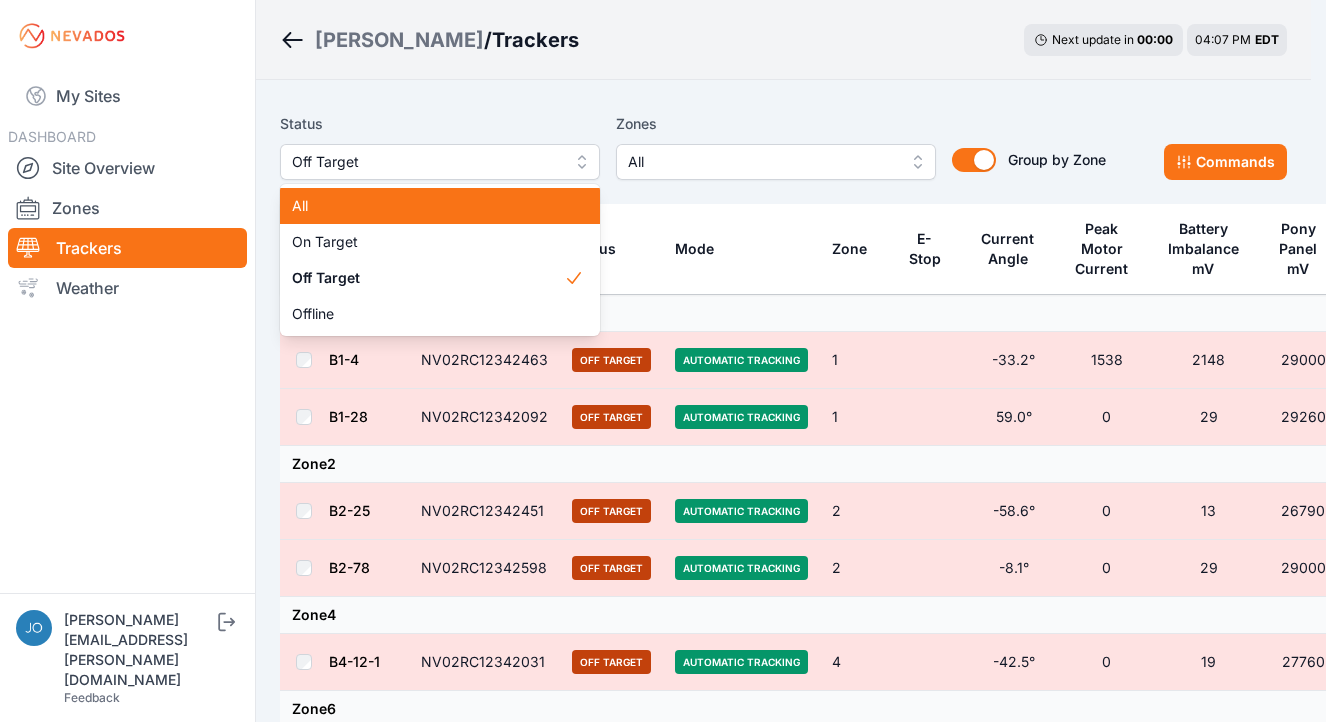 click on "All" at bounding box center (440, 206) 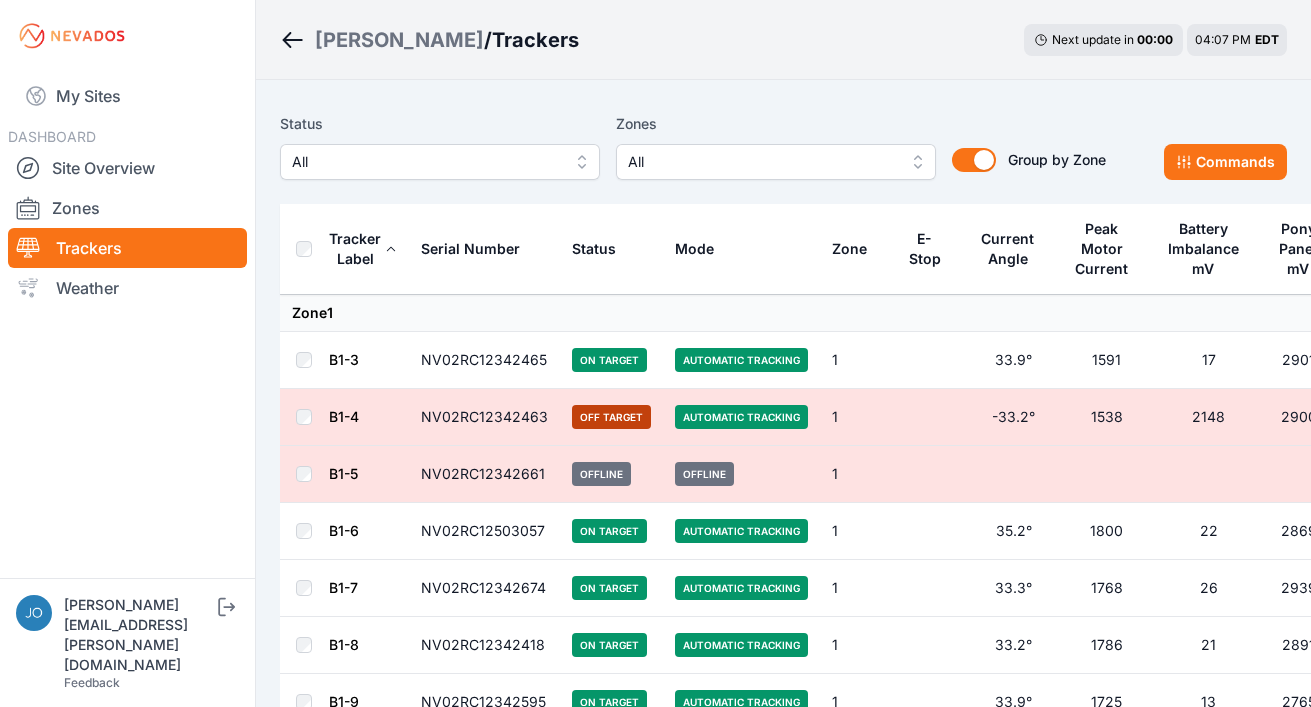 click on "[PERSON_NAME]" at bounding box center (399, 40) 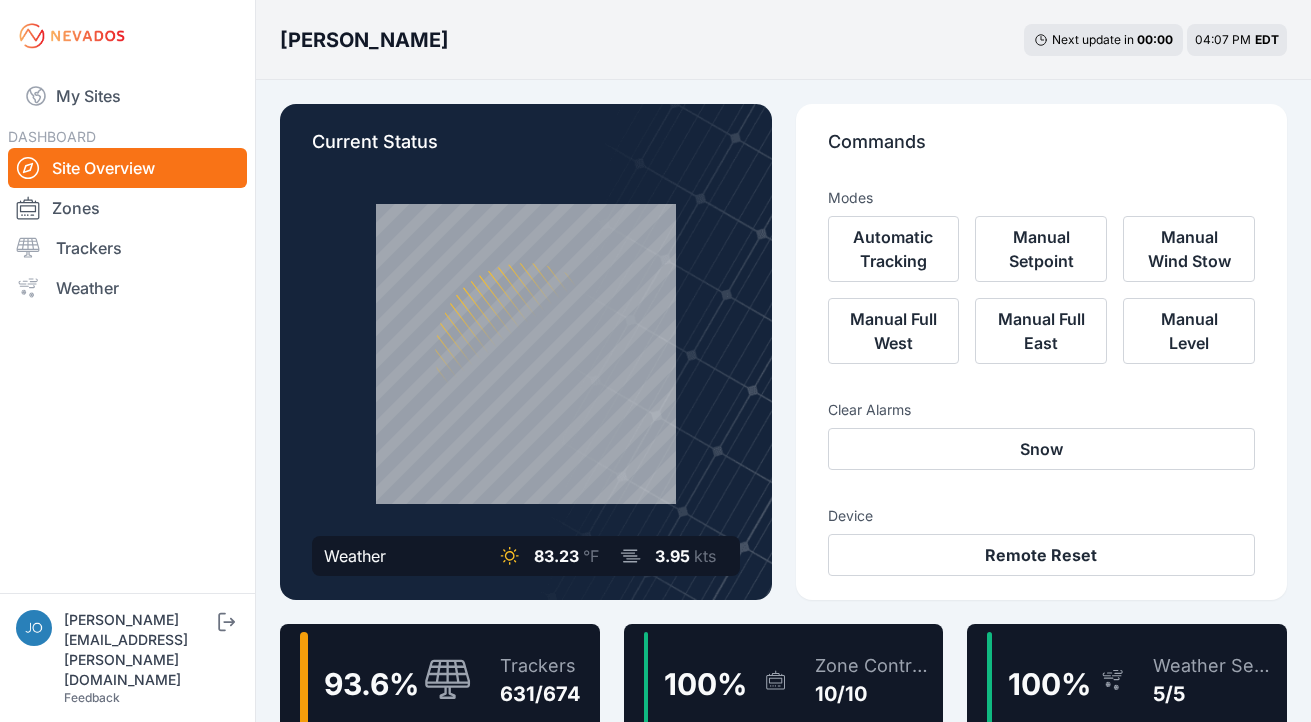 click 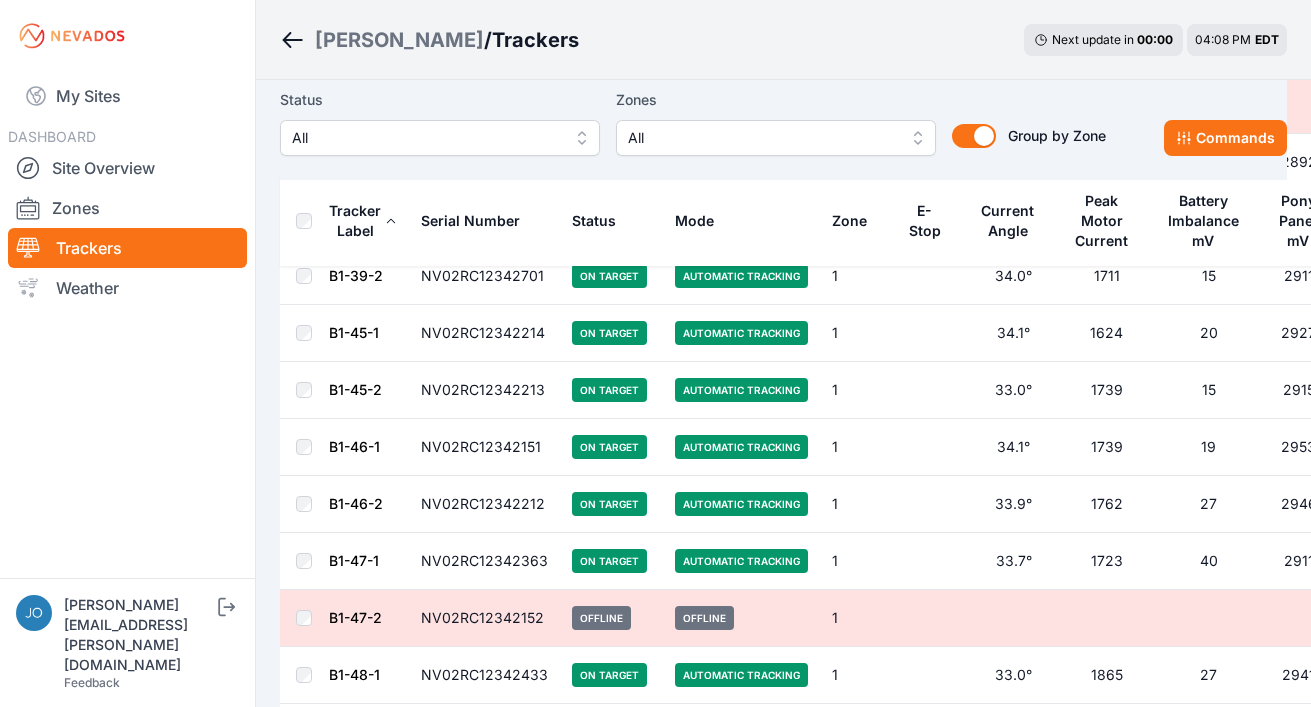 scroll, scrollTop: 932, scrollLeft: 0, axis: vertical 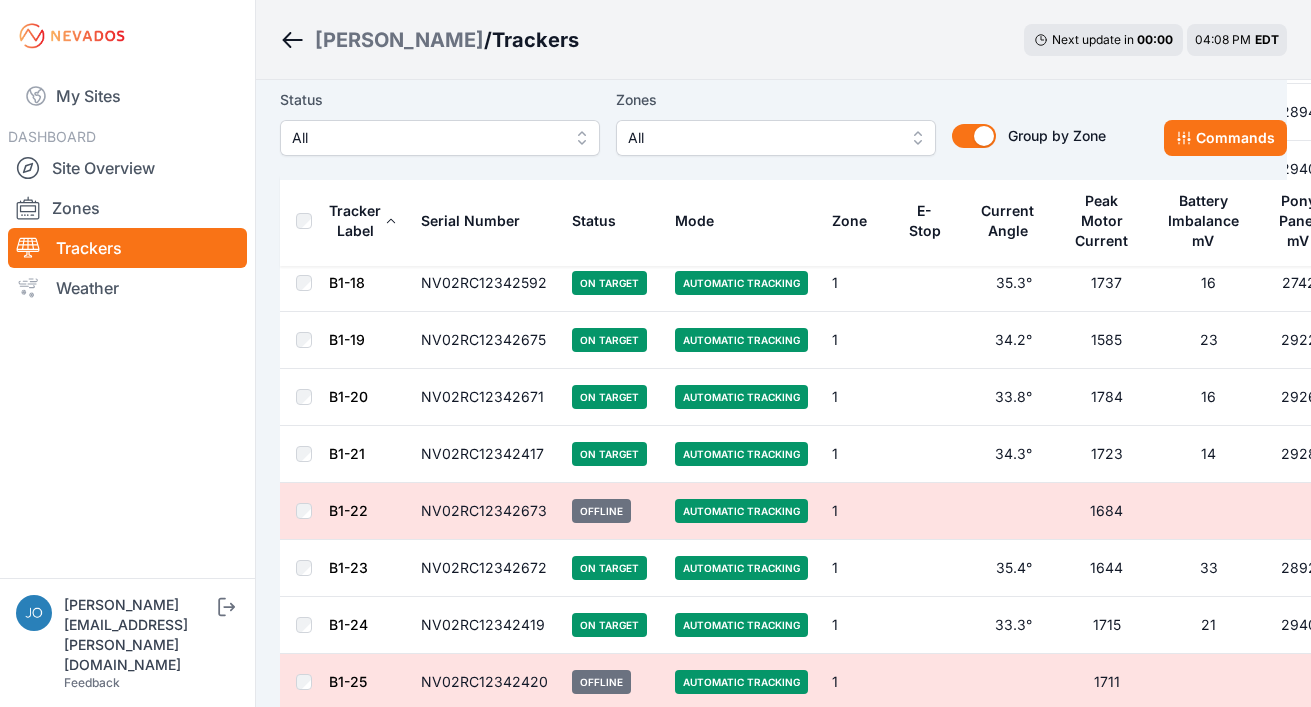 click on "[PERSON_NAME]" at bounding box center (399, 40) 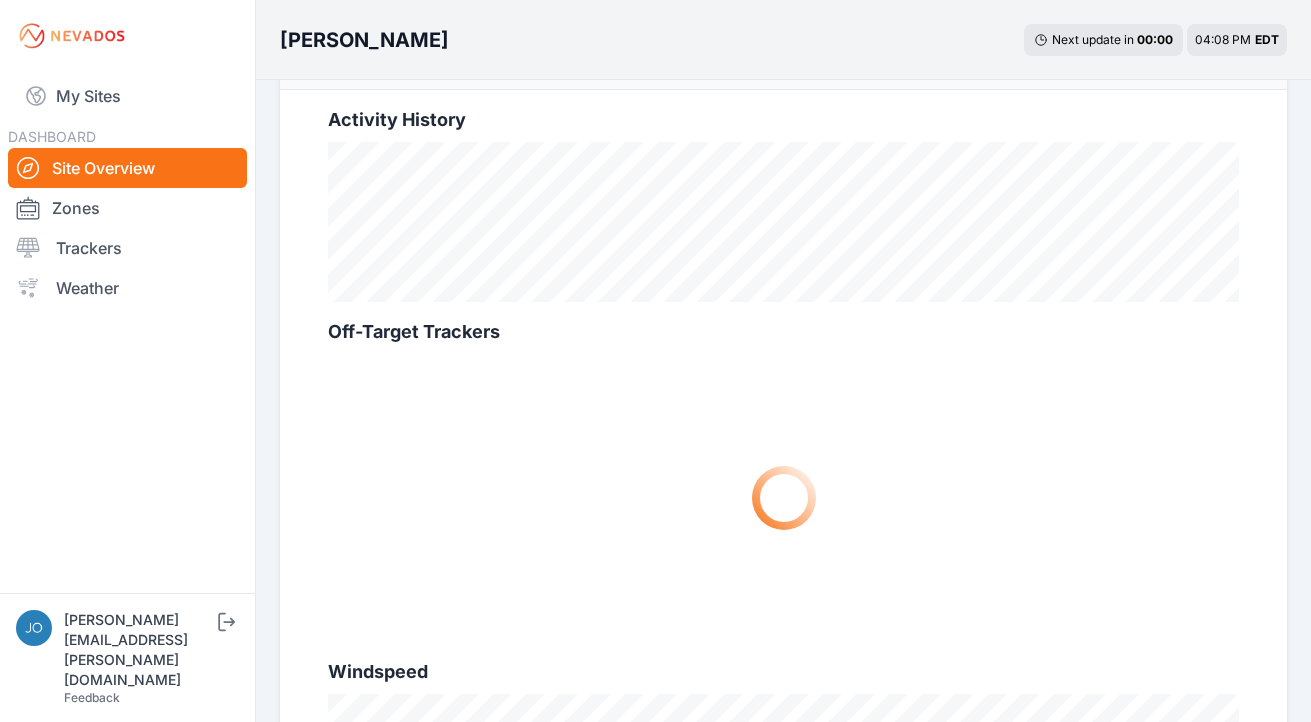 scroll, scrollTop: 117, scrollLeft: 0, axis: vertical 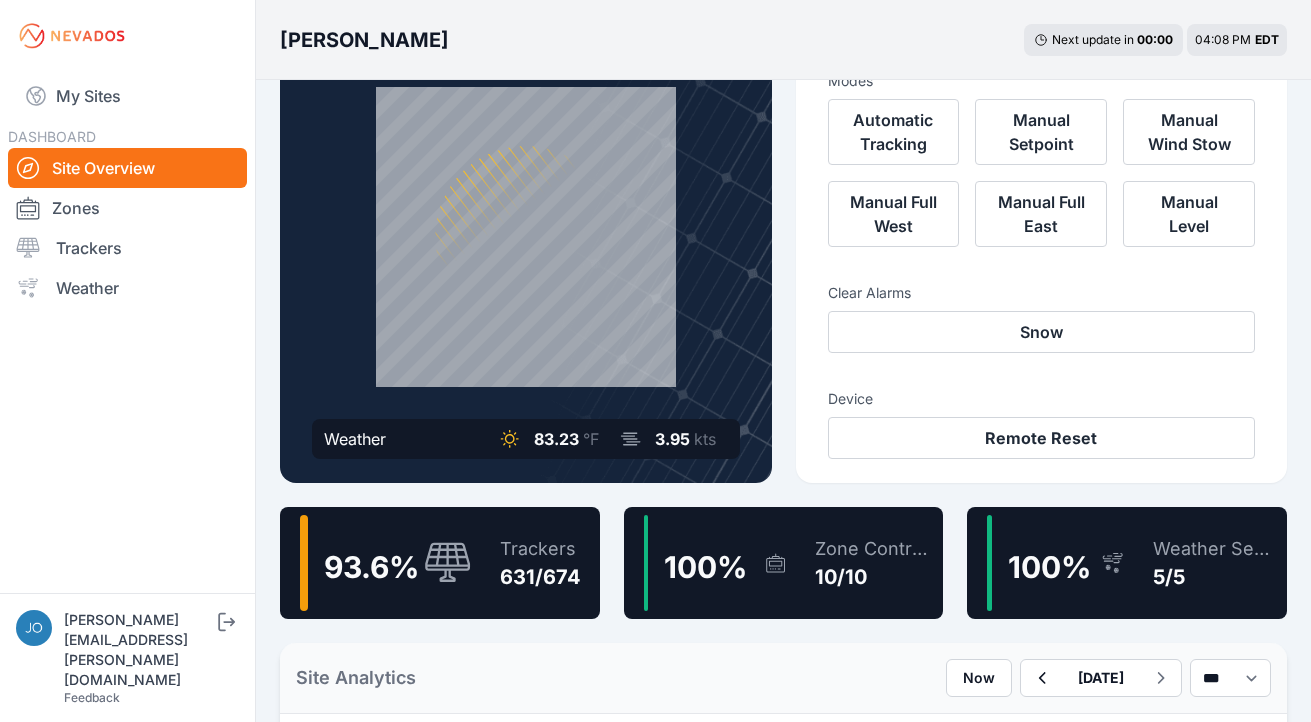 click on "Trackers" at bounding box center [540, 549] 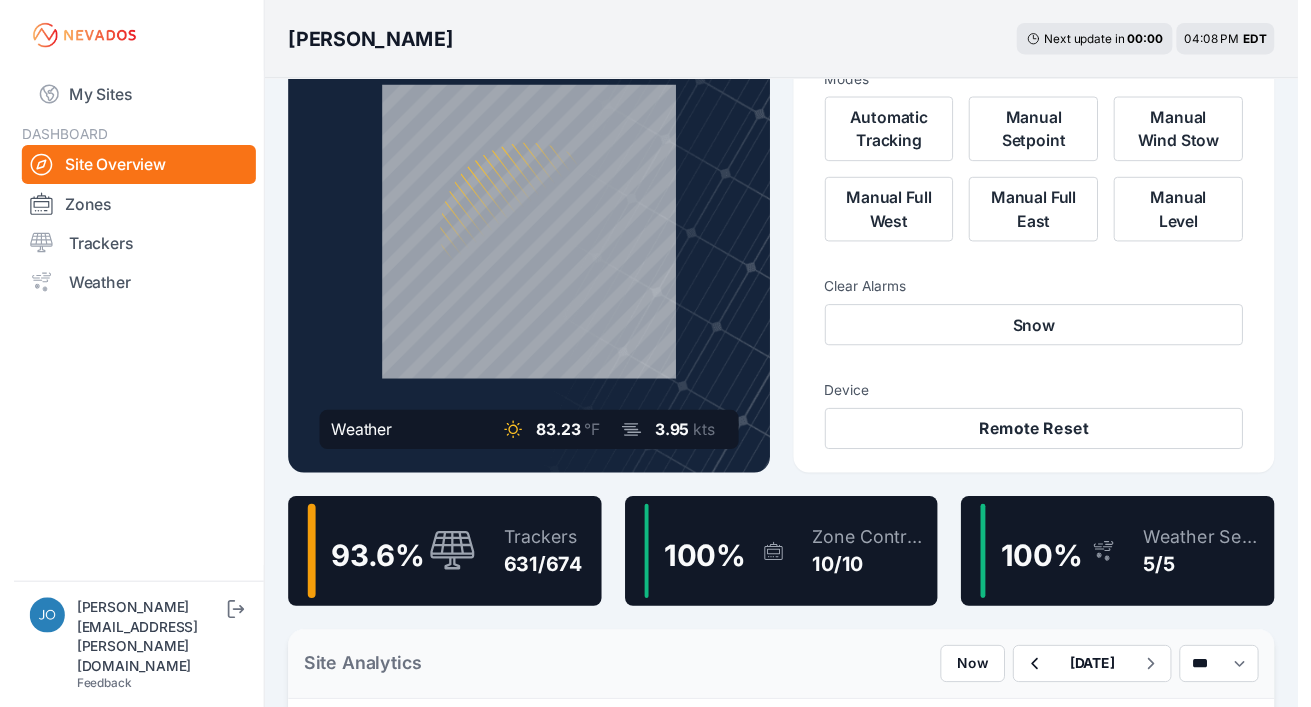 scroll, scrollTop: 0, scrollLeft: 0, axis: both 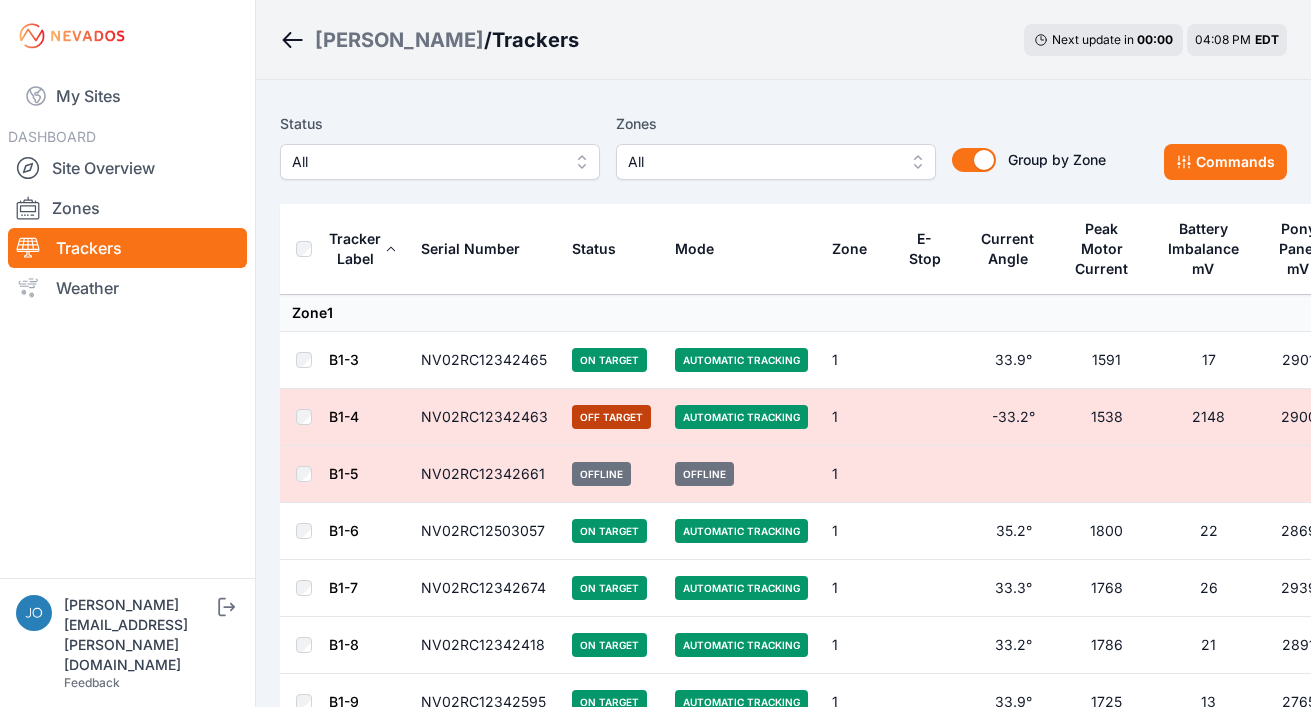 click on "All" at bounding box center (440, 162) 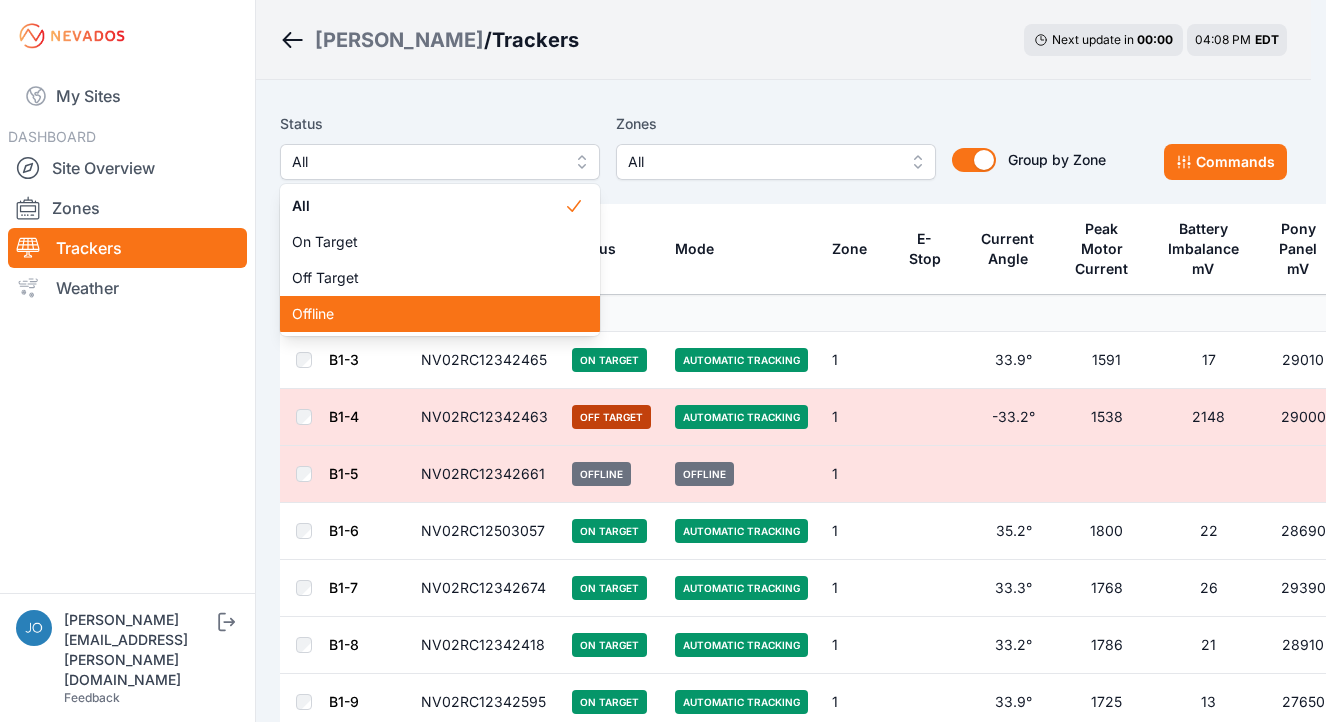 click on "Offline" at bounding box center [440, 314] 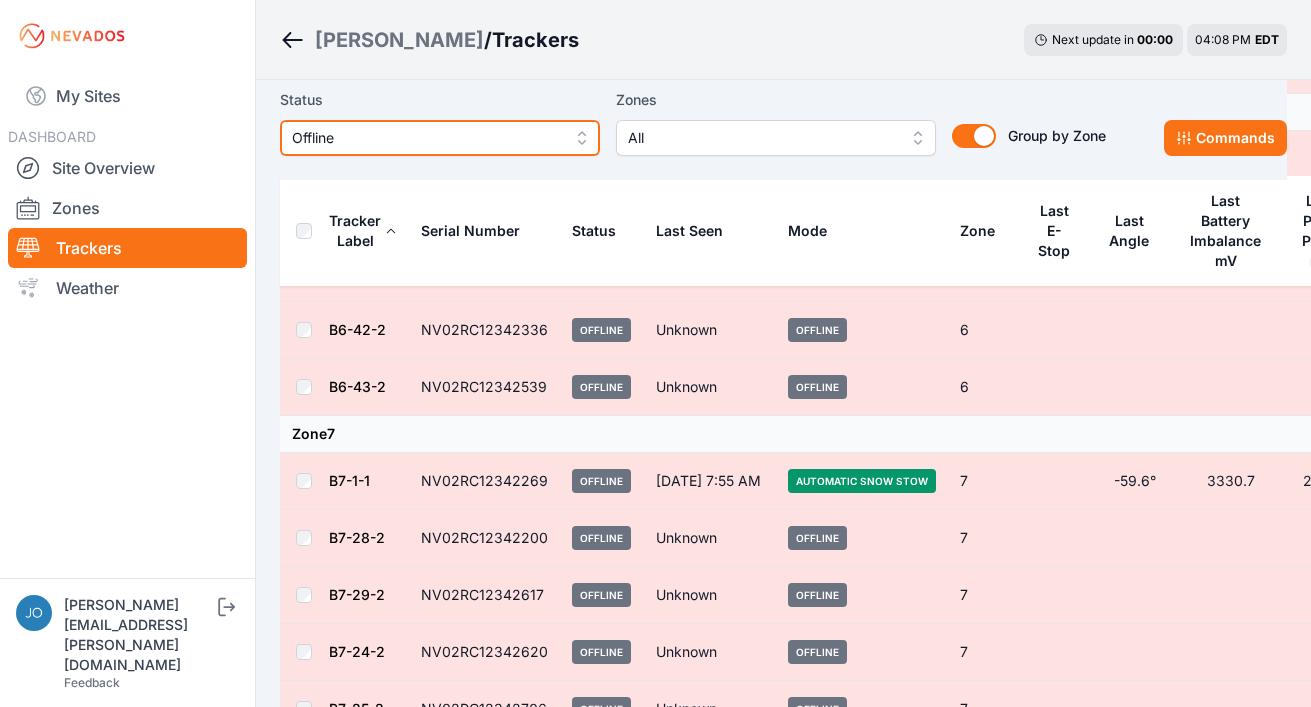 scroll, scrollTop: 1939, scrollLeft: 0, axis: vertical 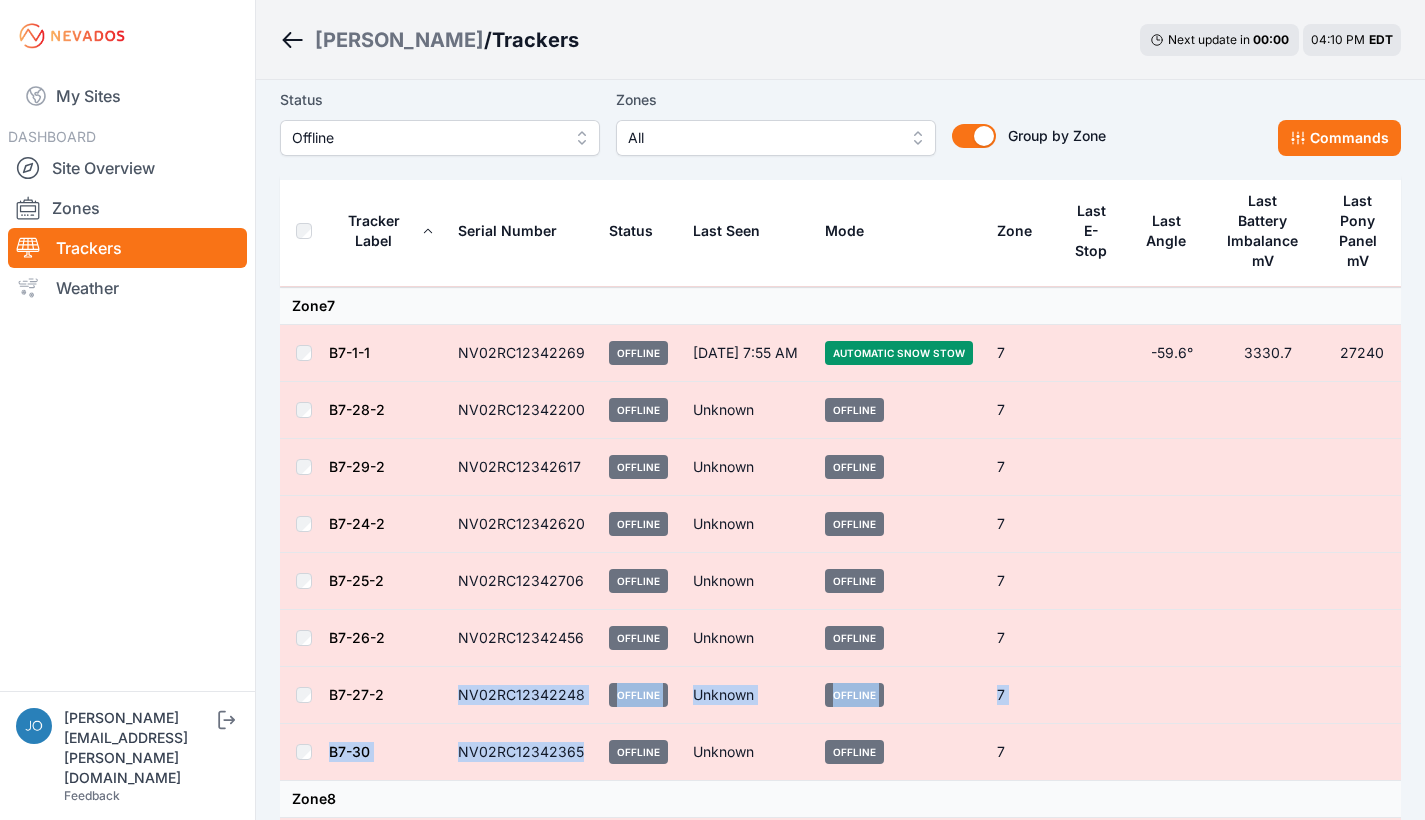 drag, startPoint x: 582, startPoint y: 753, endPoint x: 396, endPoint y: 710, distance: 190.90573 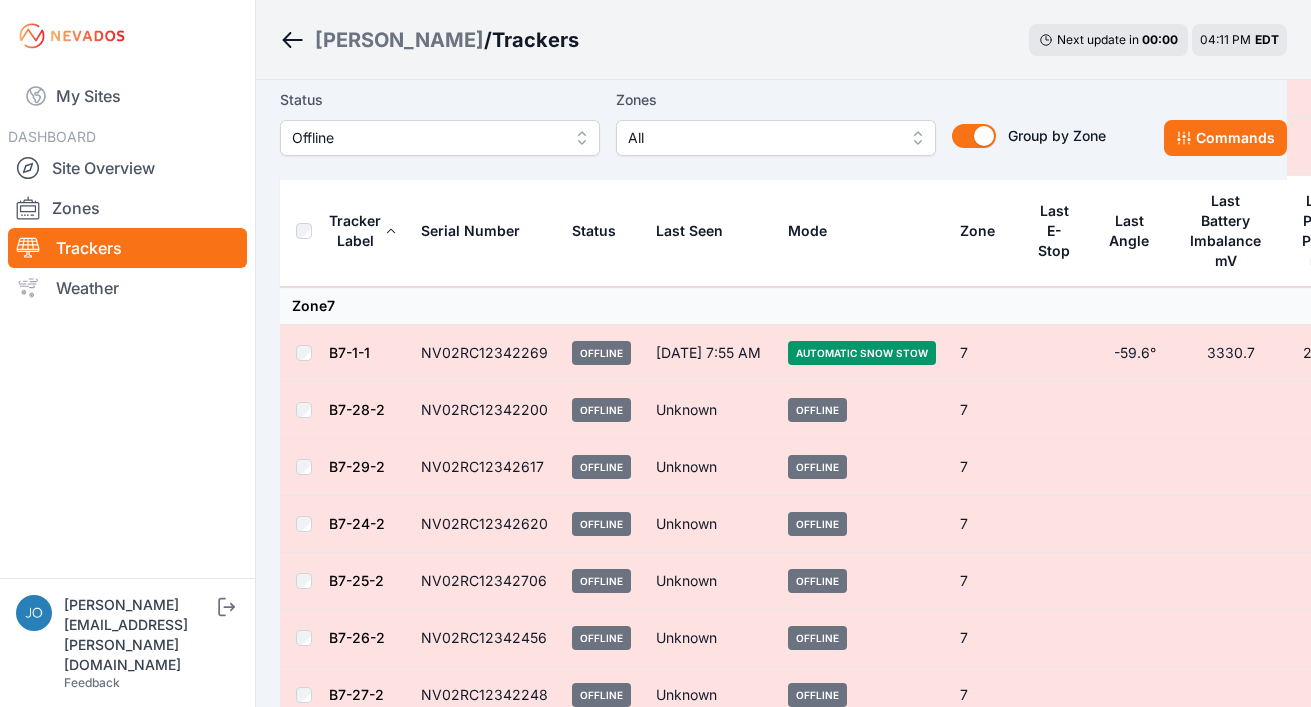 click on "My Sites DASHBOARD Site Overview Zones Trackers Weather" at bounding box center (127, 317) 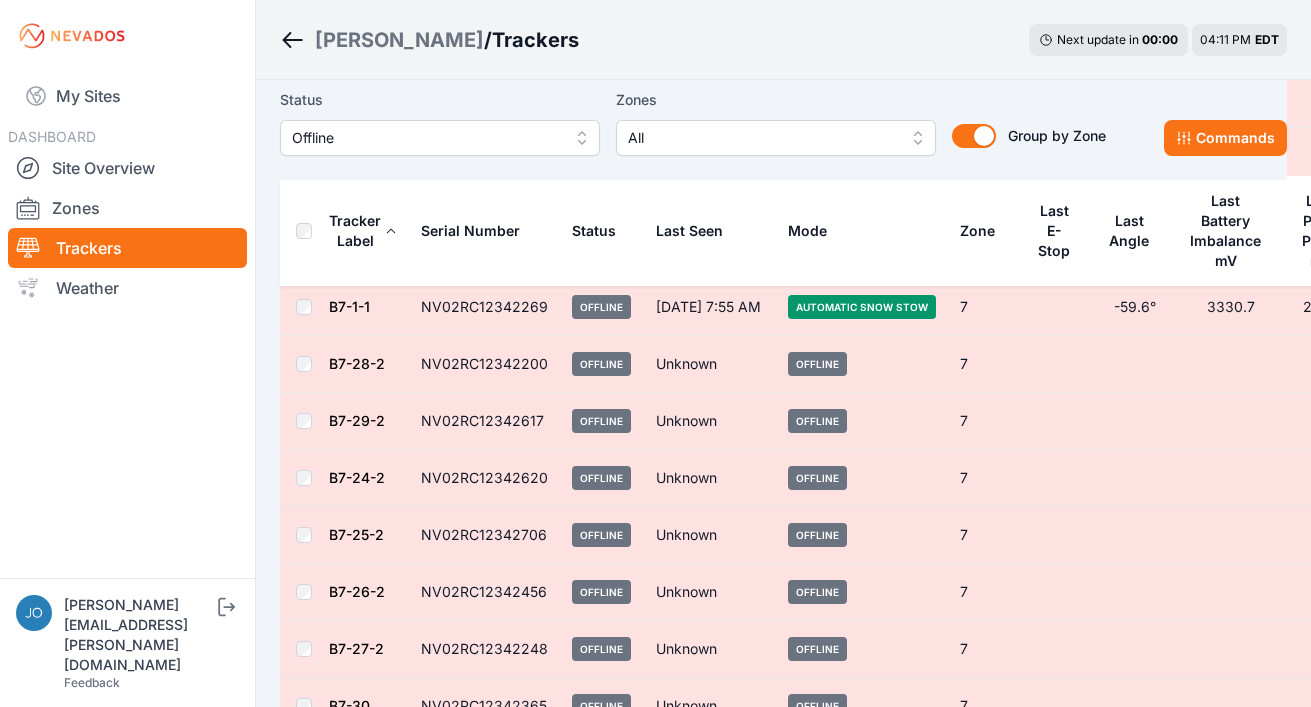 scroll, scrollTop: 2052, scrollLeft: 0, axis: vertical 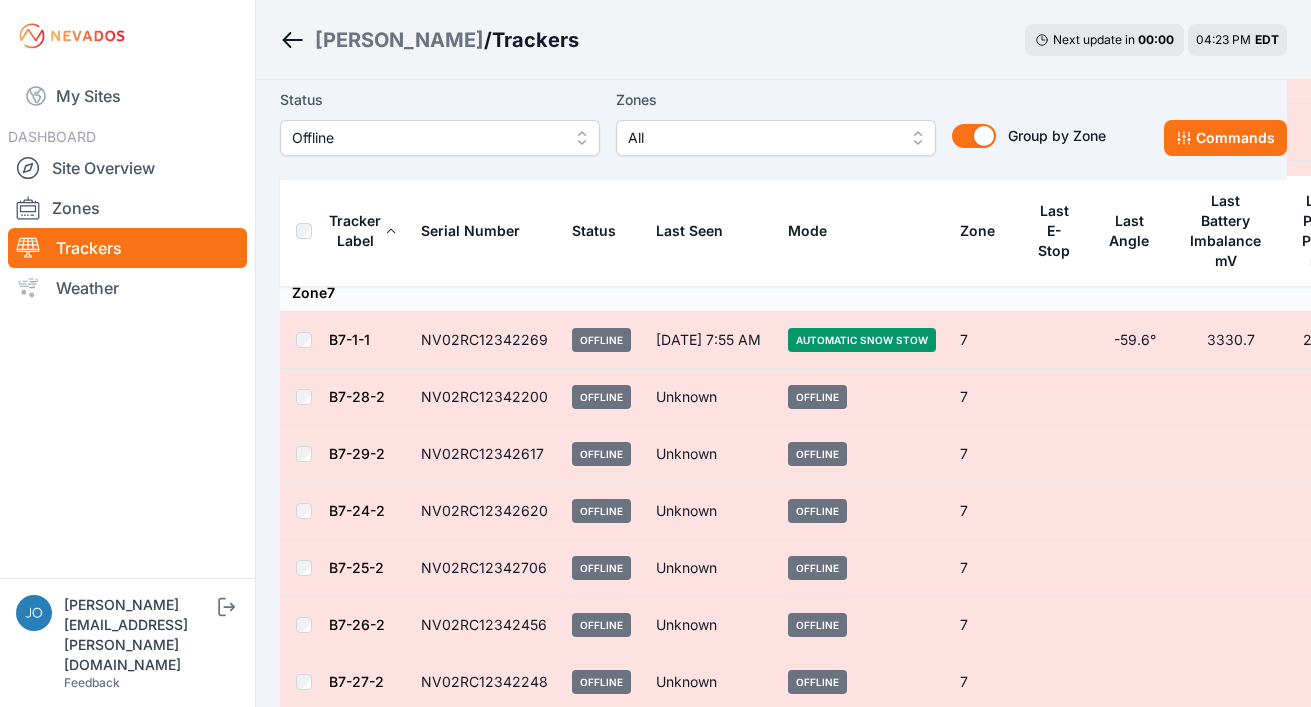 click on "[PERSON_NAME]" at bounding box center (399, 40) 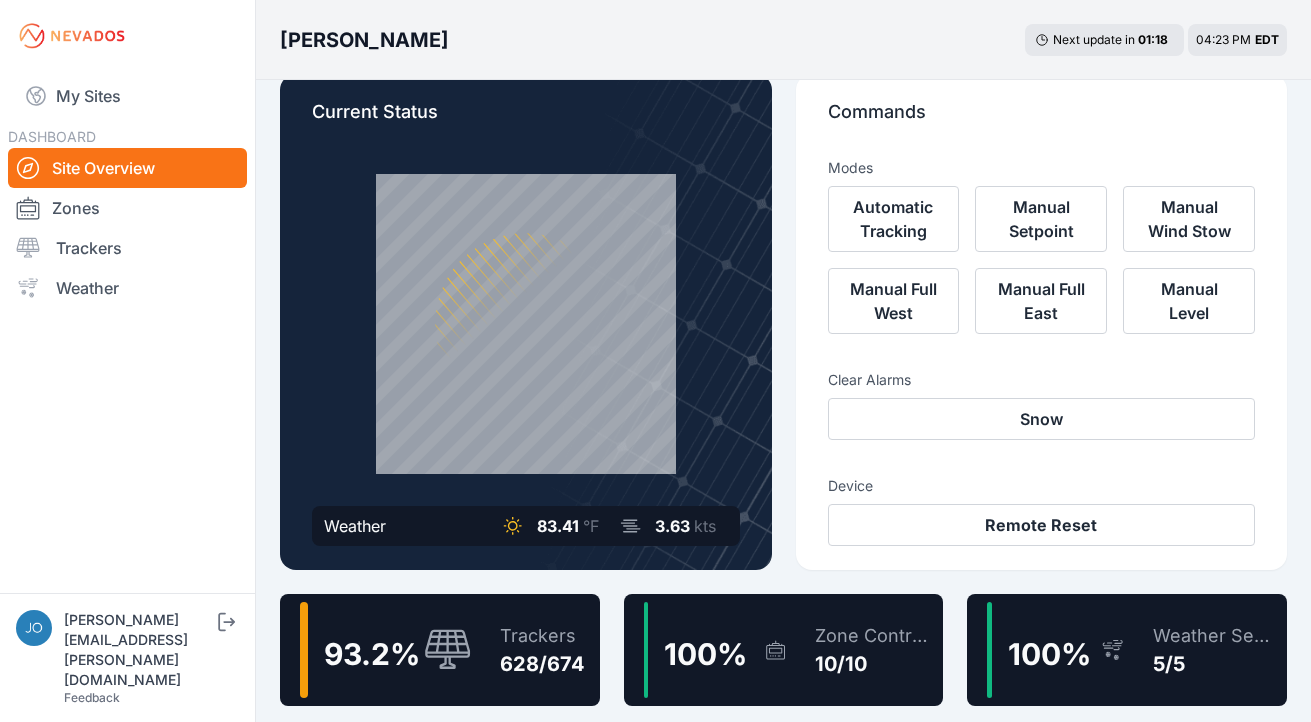 scroll, scrollTop: 34, scrollLeft: 0, axis: vertical 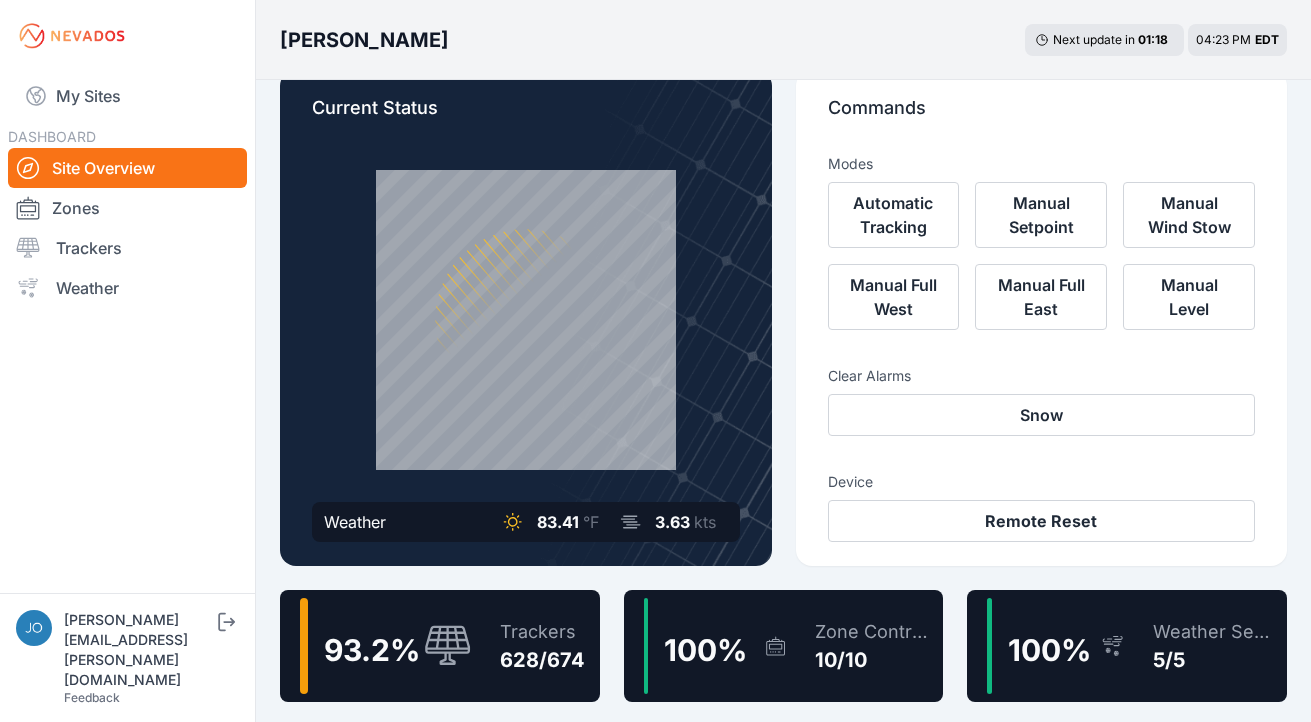click on "Trackers" at bounding box center [542, 632] 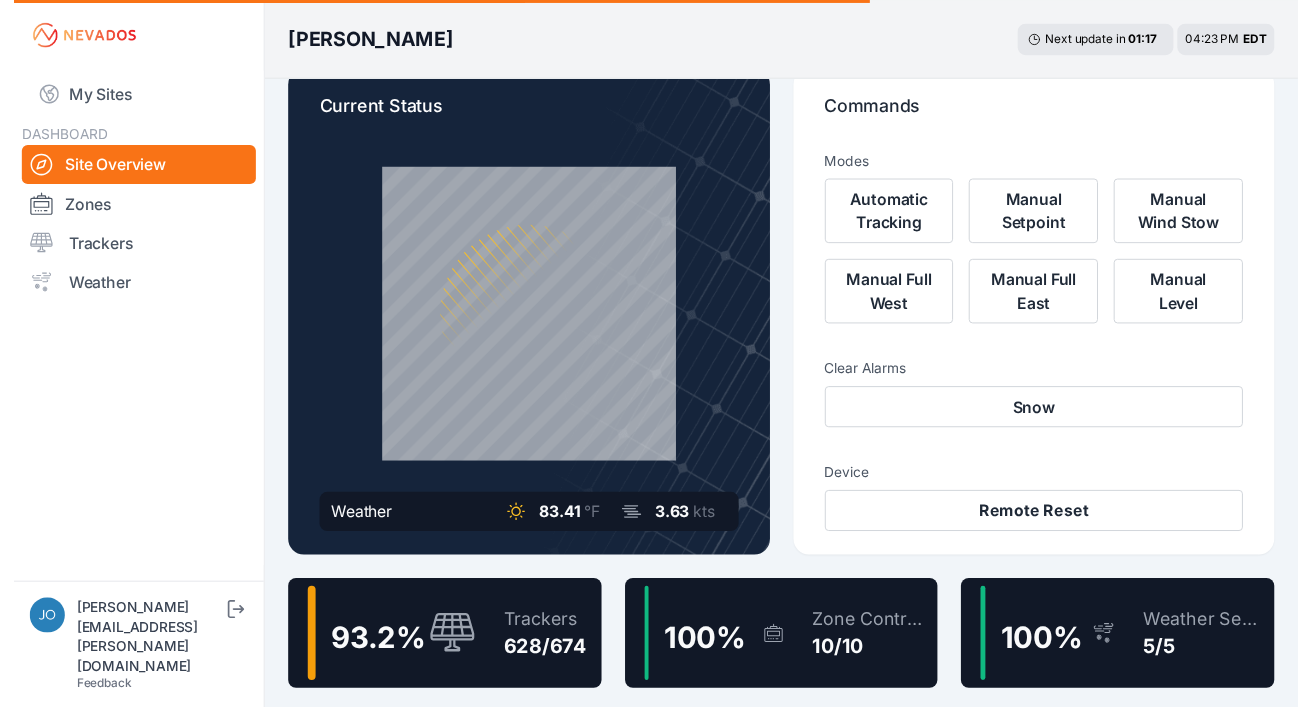 scroll, scrollTop: 0, scrollLeft: 0, axis: both 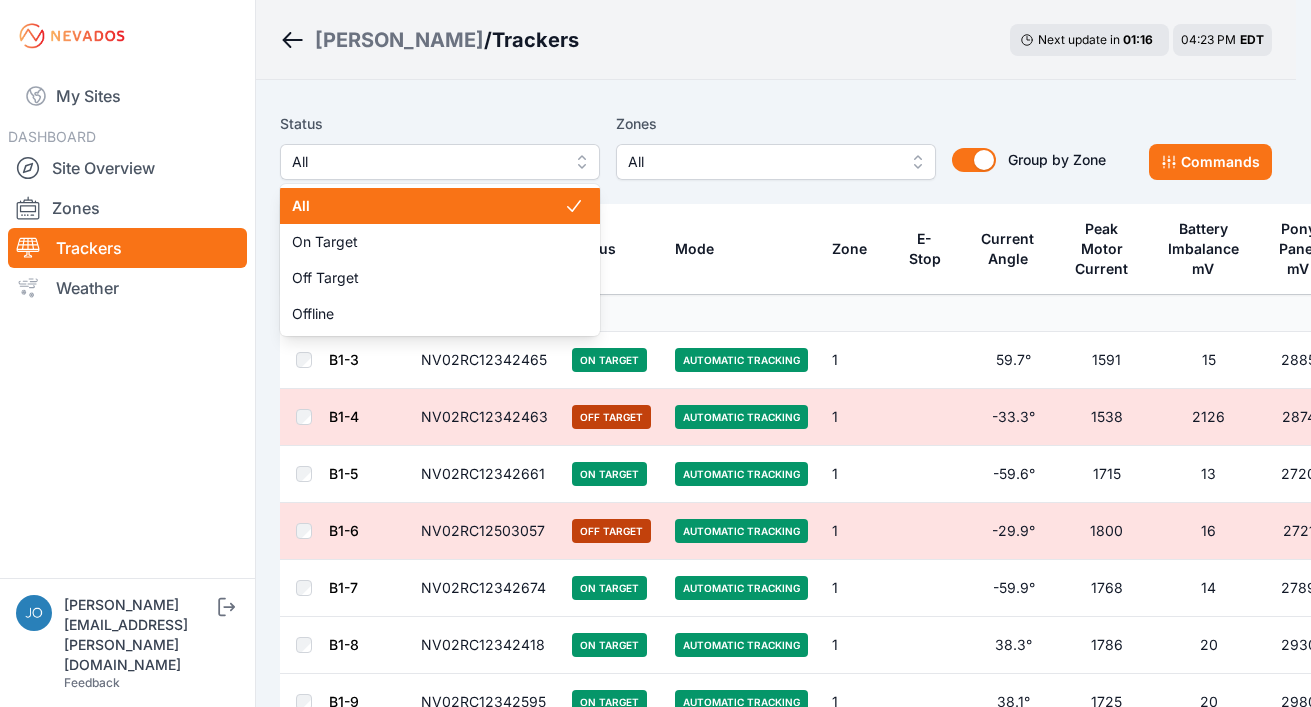 click on "All" at bounding box center [426, 162] 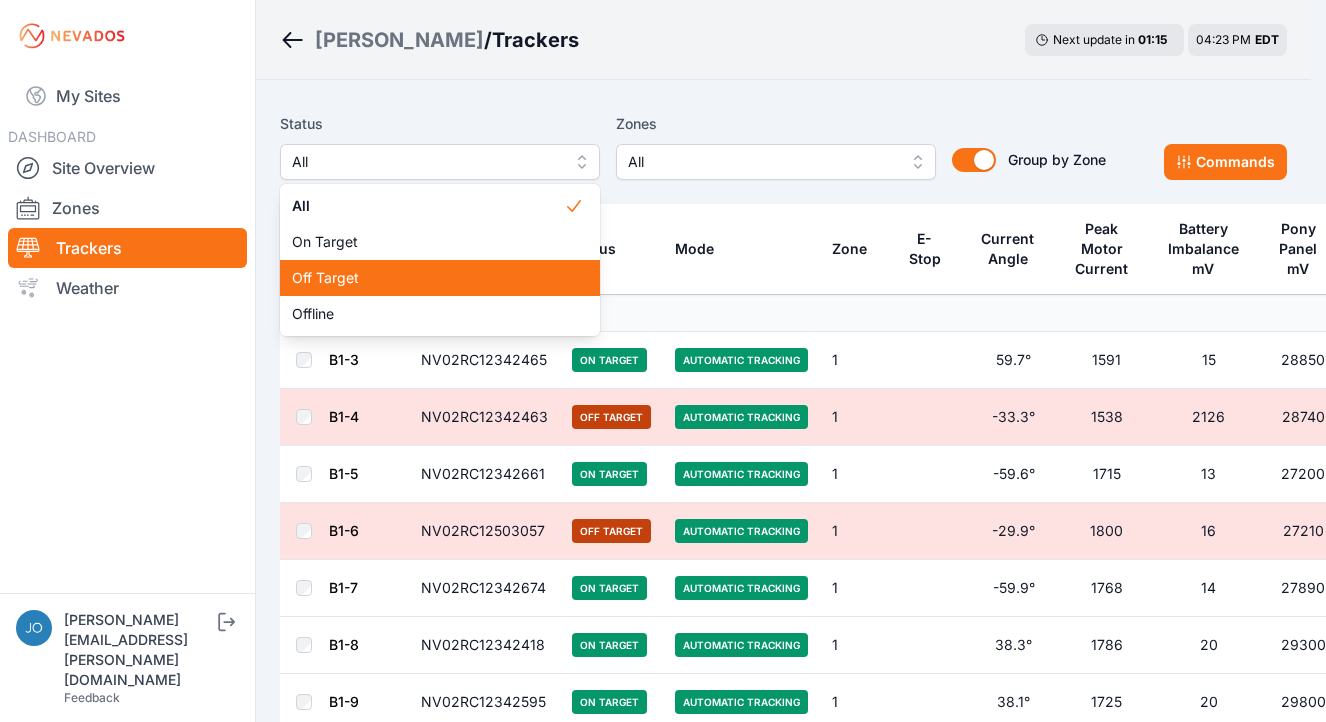 click on "Off Target" at bounding box center [428, 278] 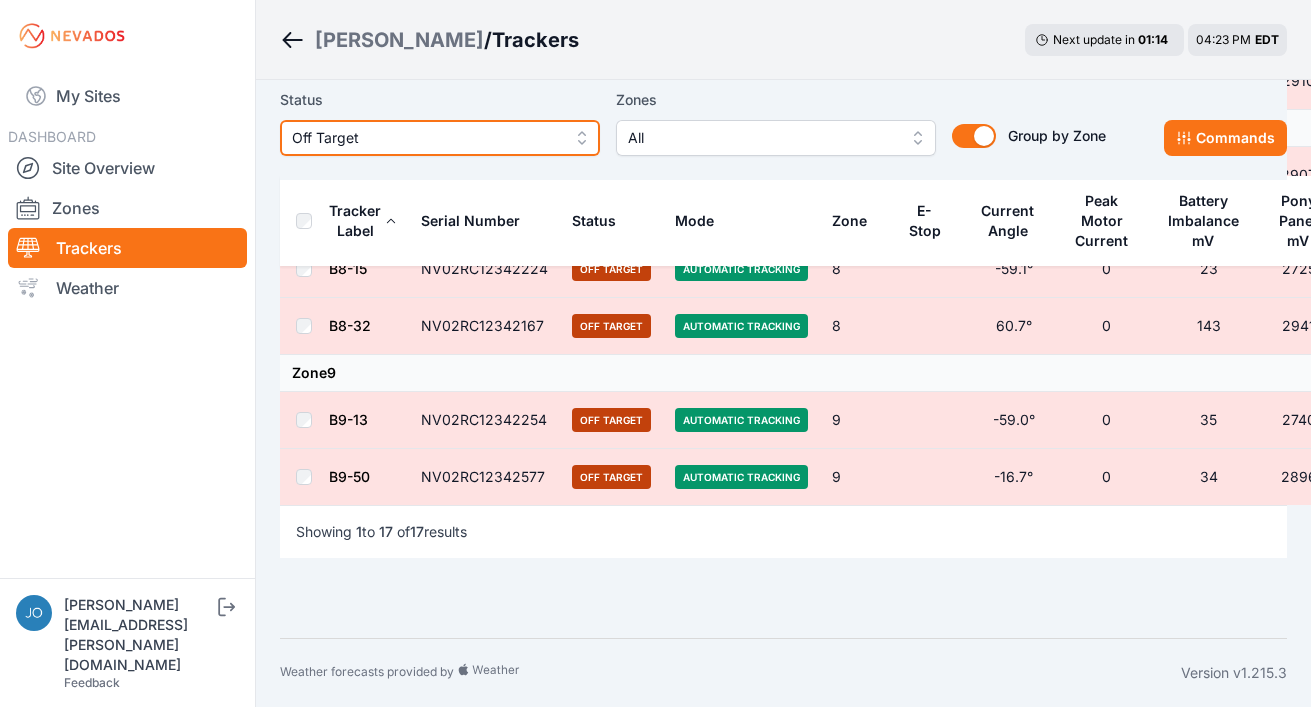 scroll, scrollTop: 0, scrollLeft: 0, axis: both 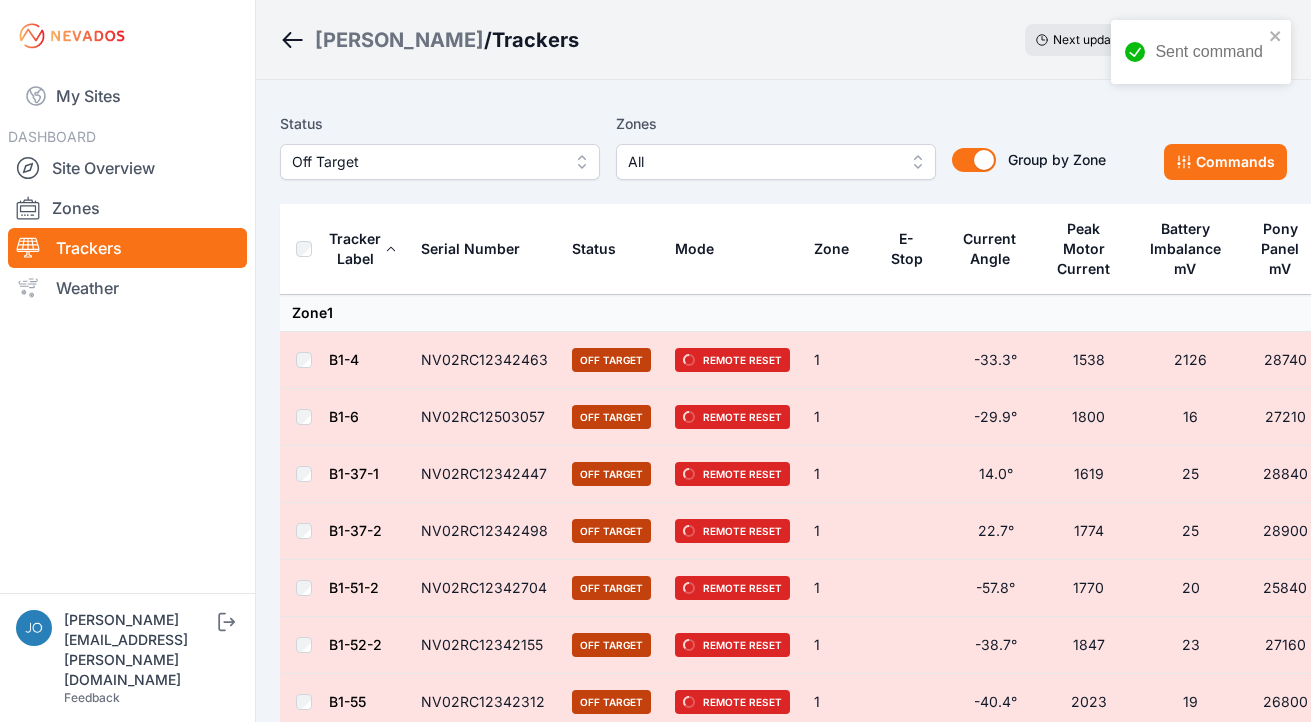 click on "[PERSON_NAME]" at bounding box center (399, 40) 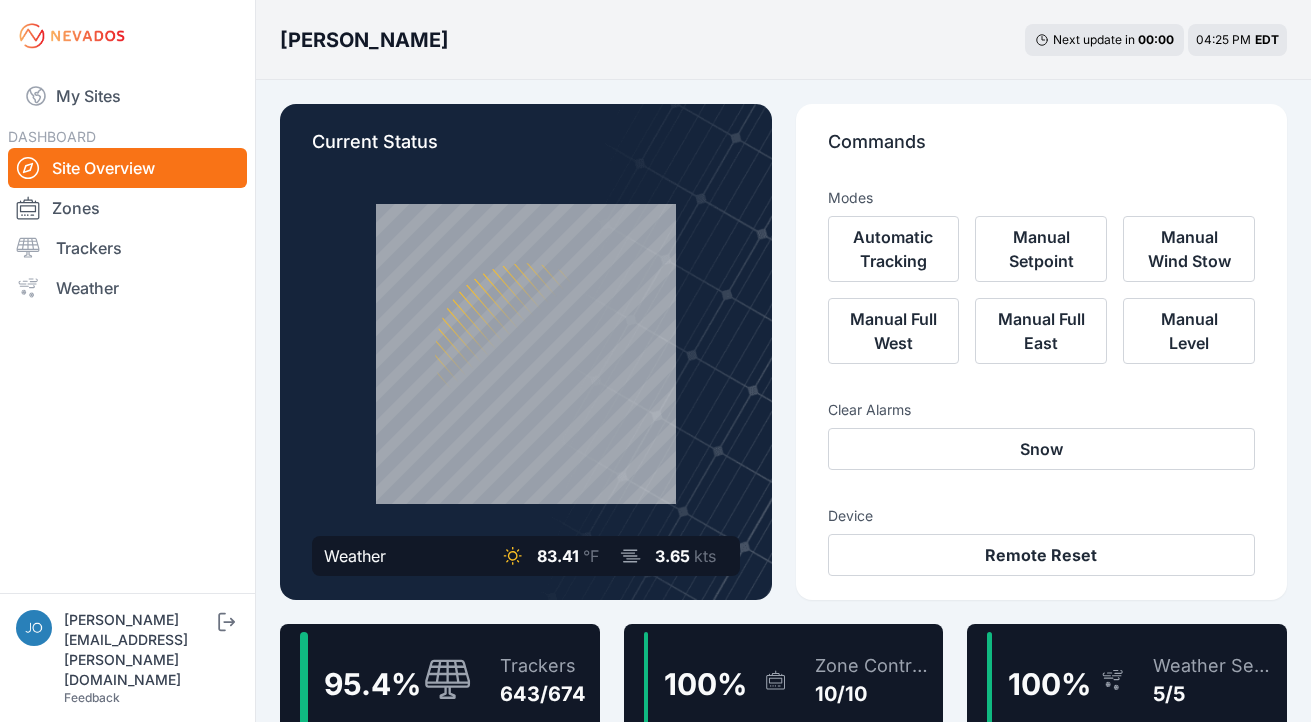 click on "Trackers" at bounding box center [543, 666] 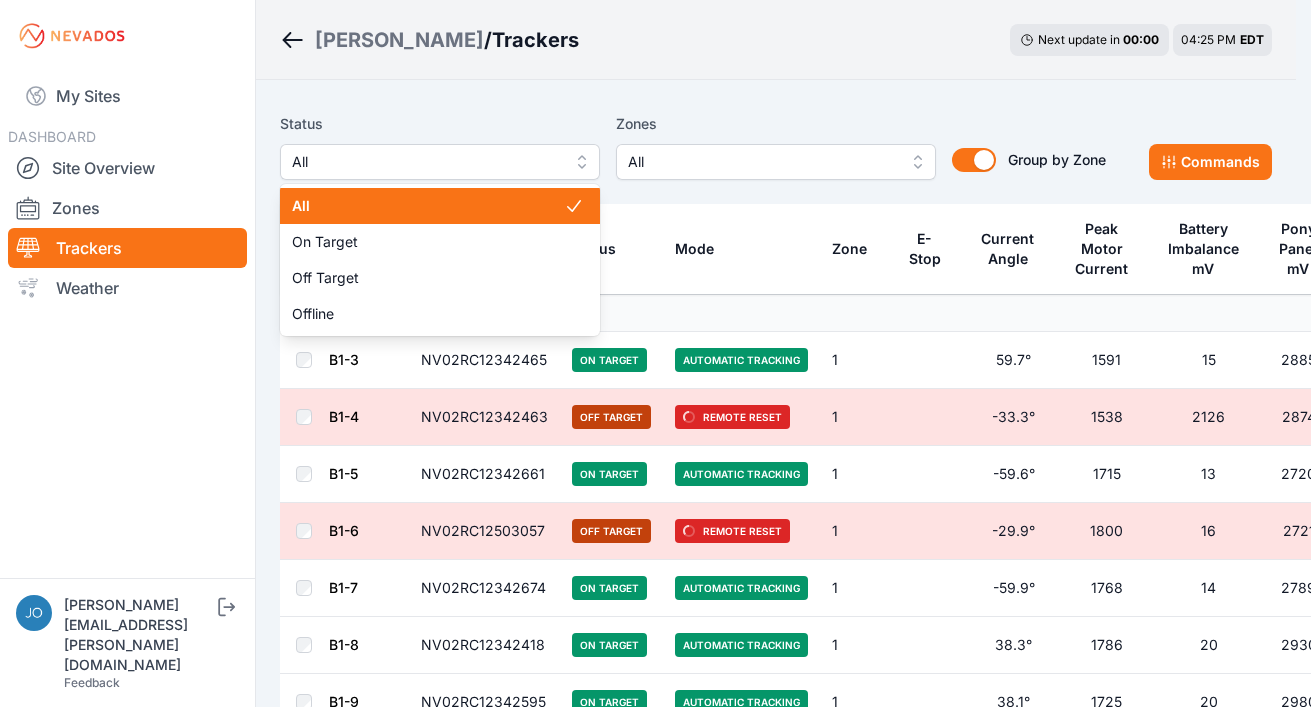 click on "All" at bounding box center (426, 162) 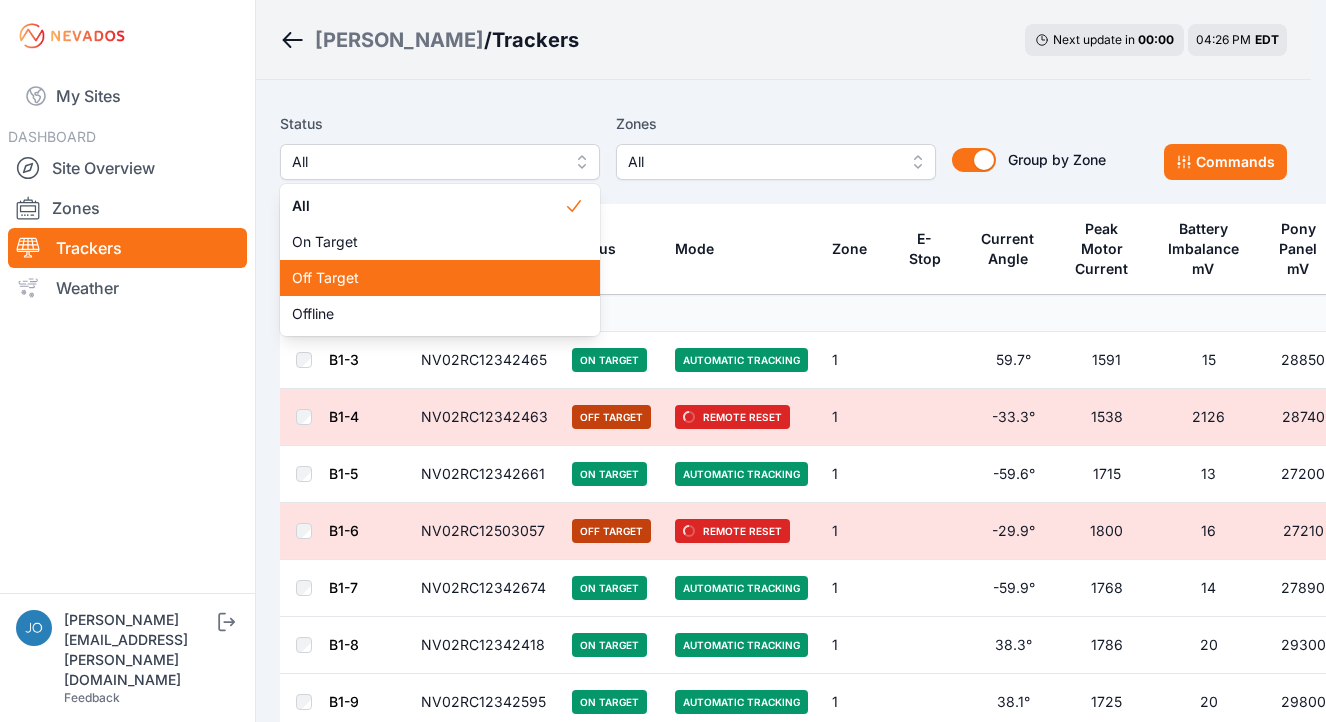 click on "Off Target" at bounding box center (428, 278) 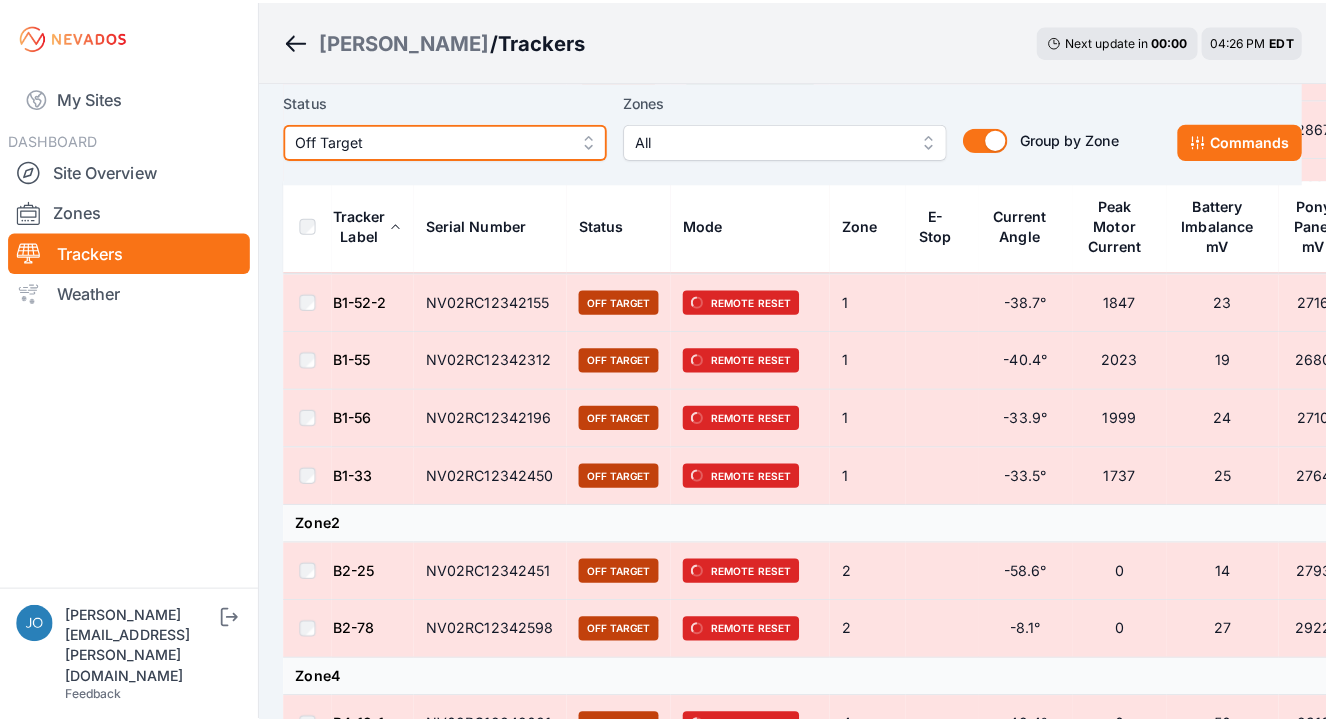 scroll, scrollTop: 1265, scrollLeft: 0, axis: vertical 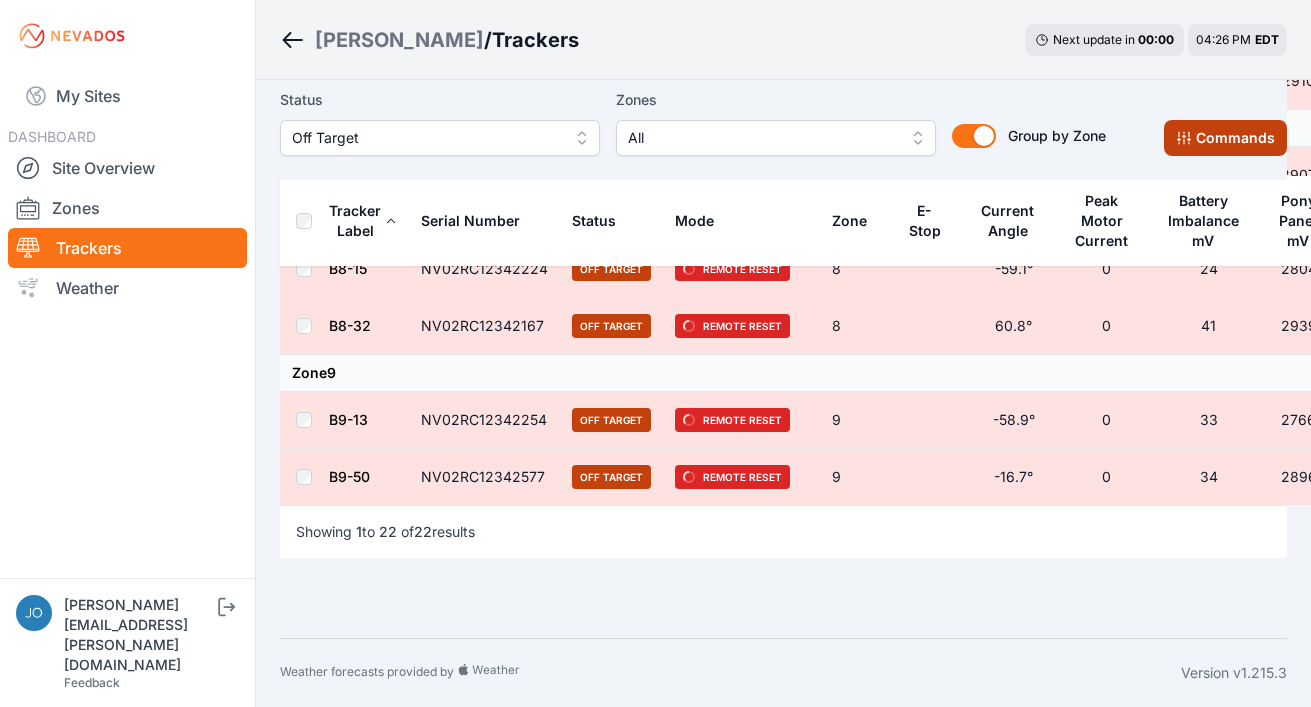 click on "Commands" at bounding box center (1225, 138) 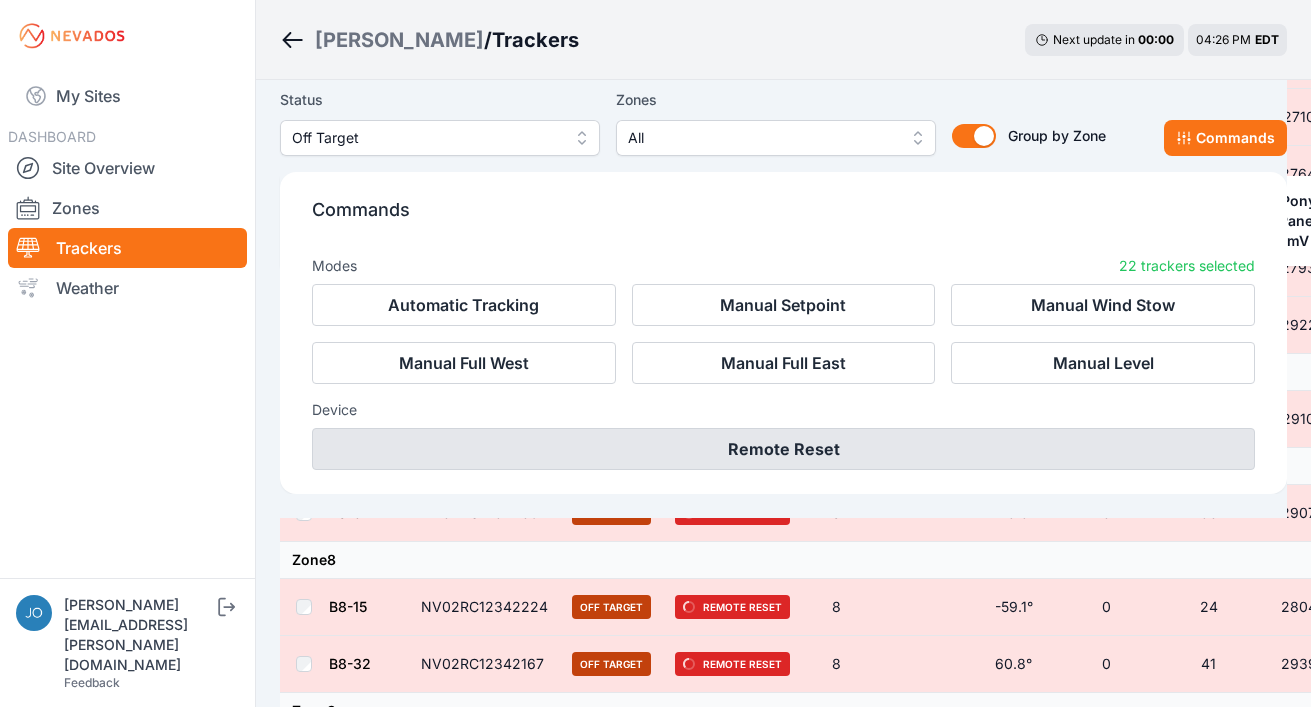 click on "Remote Reset" at bounding box center [783, 449] 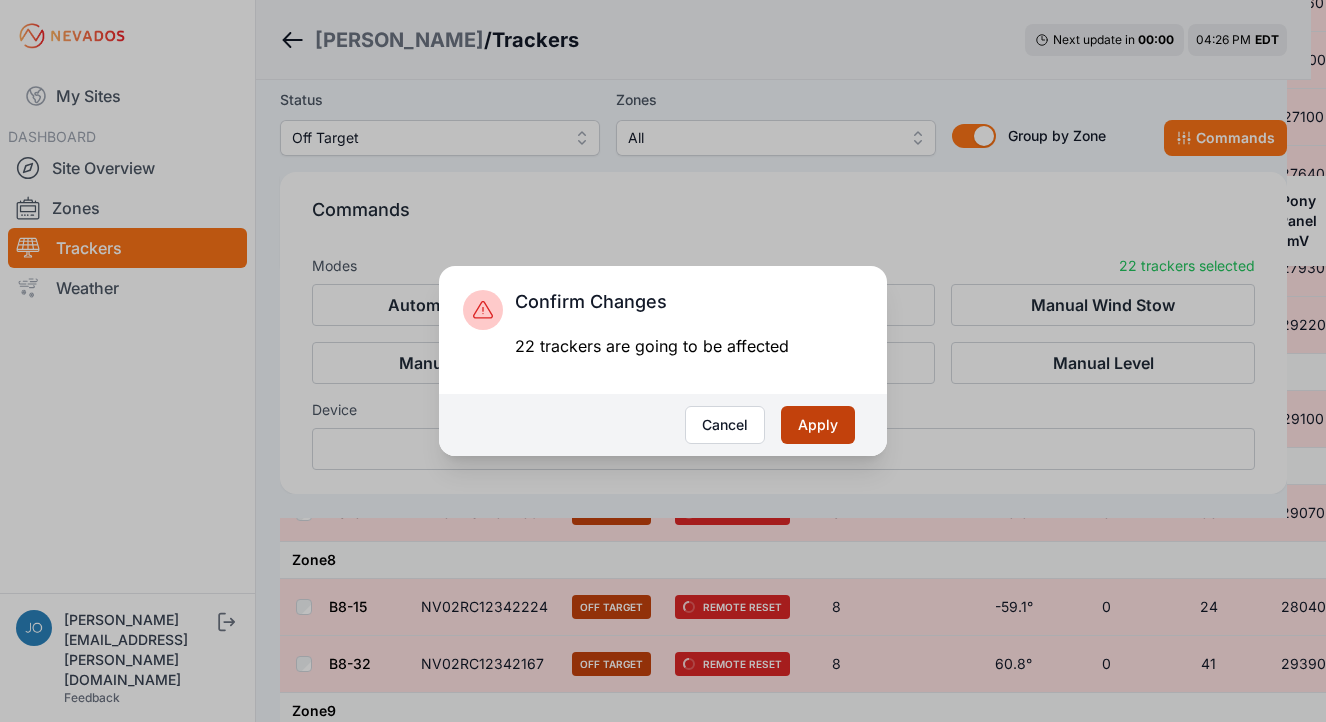 click on "Apply" at bounding box center [818, 425] 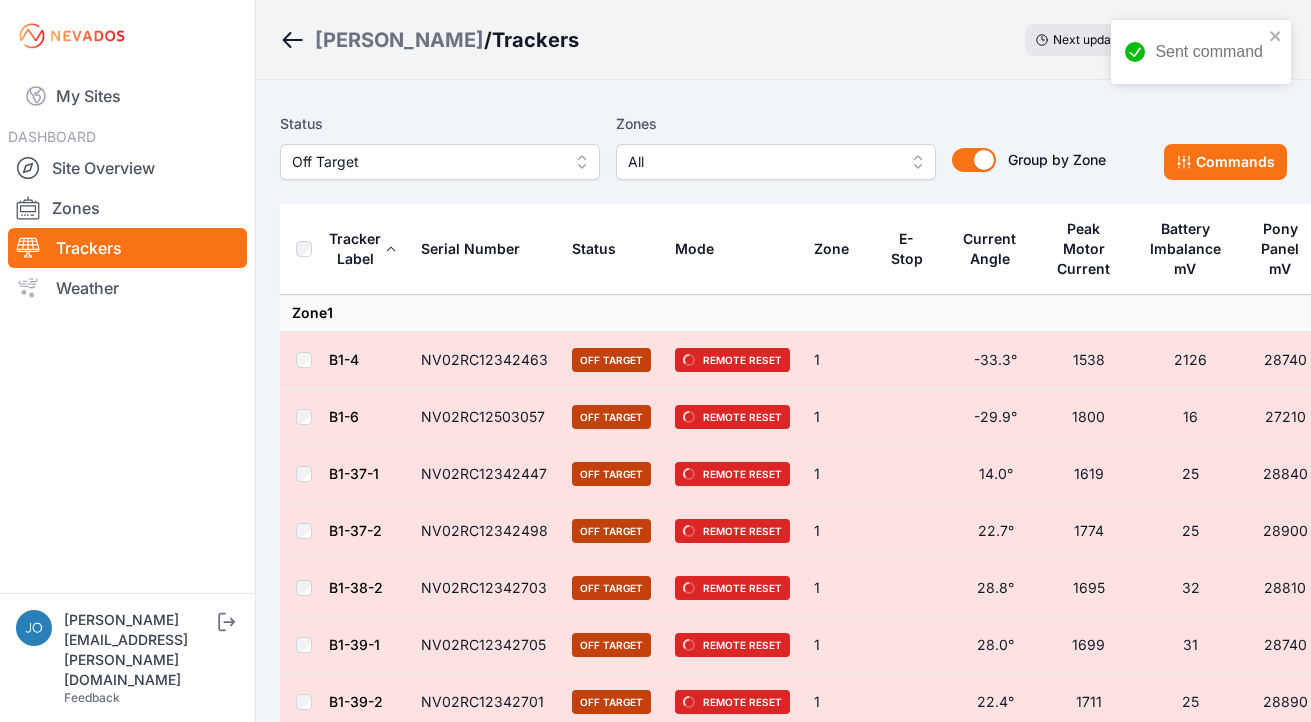 scroll, scrollTop: 0, scrollLeft: 0, axis: both 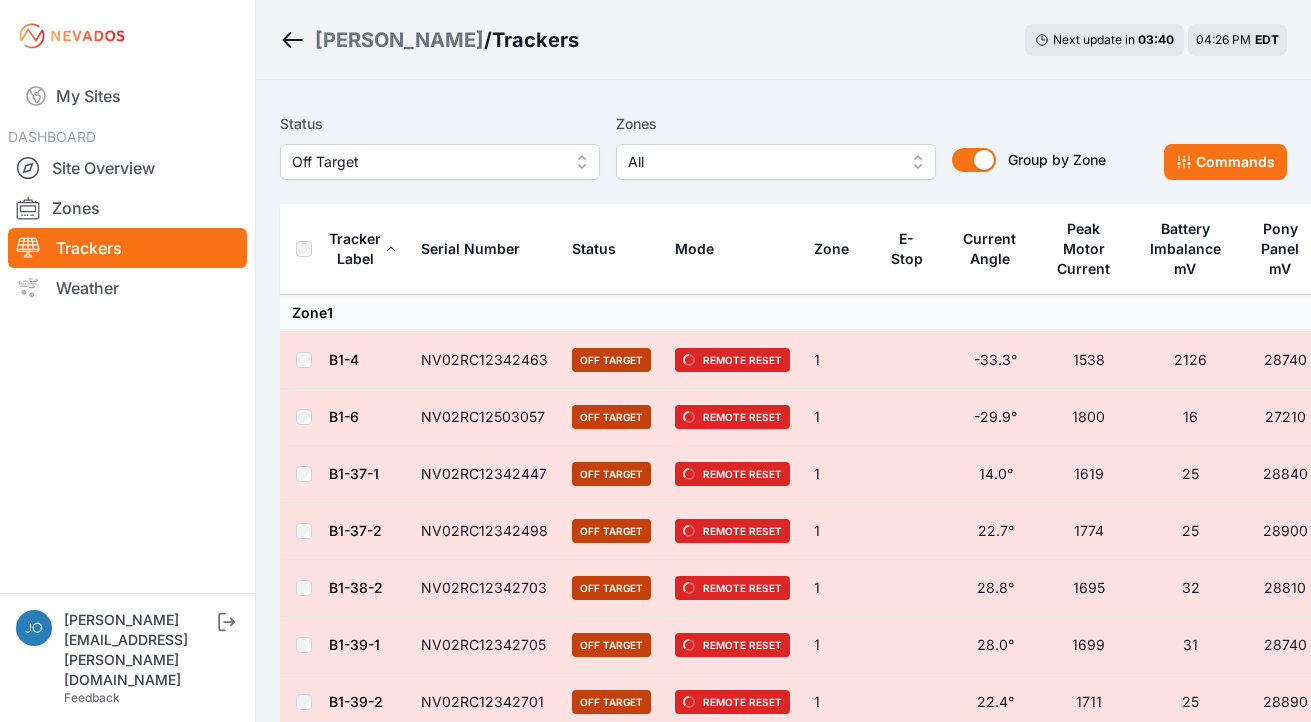 click on "[PERSON_NAME]" at bounding box center [399, 40] 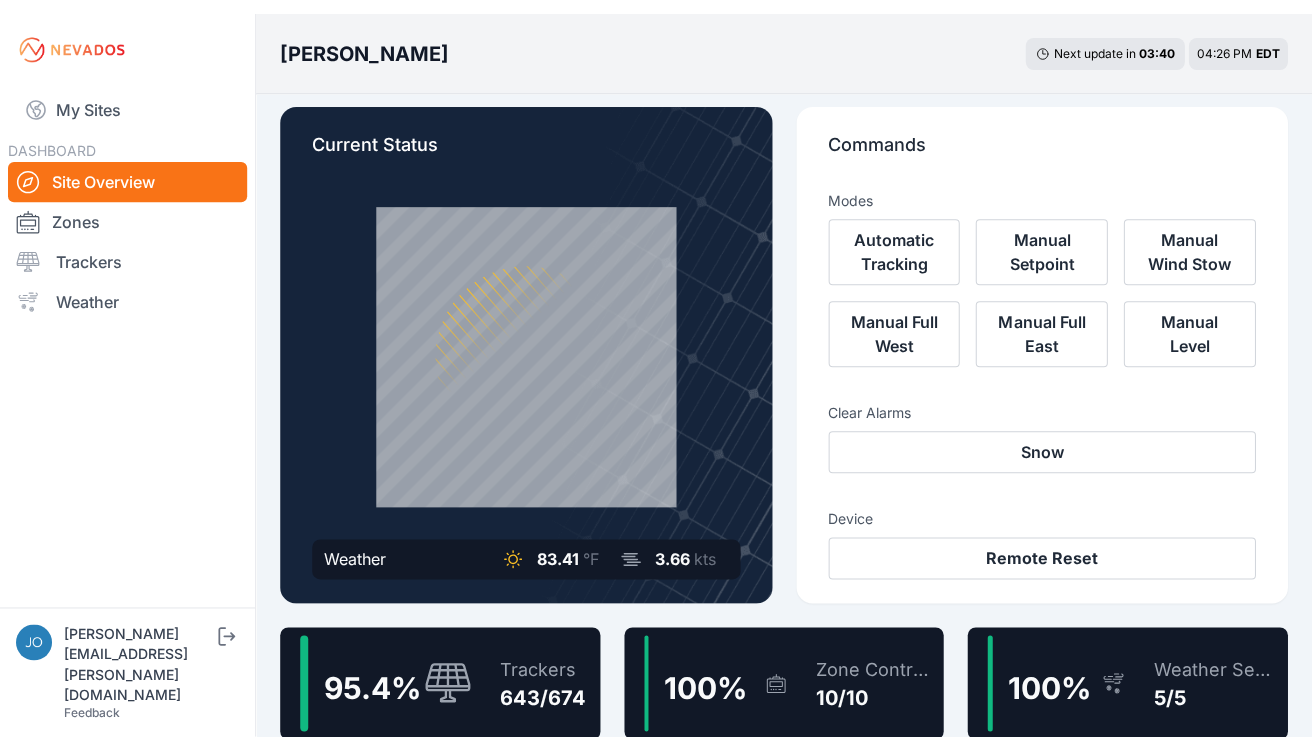 scroll, scrollTop: 15, scrollLeft: 0, axis: vertical 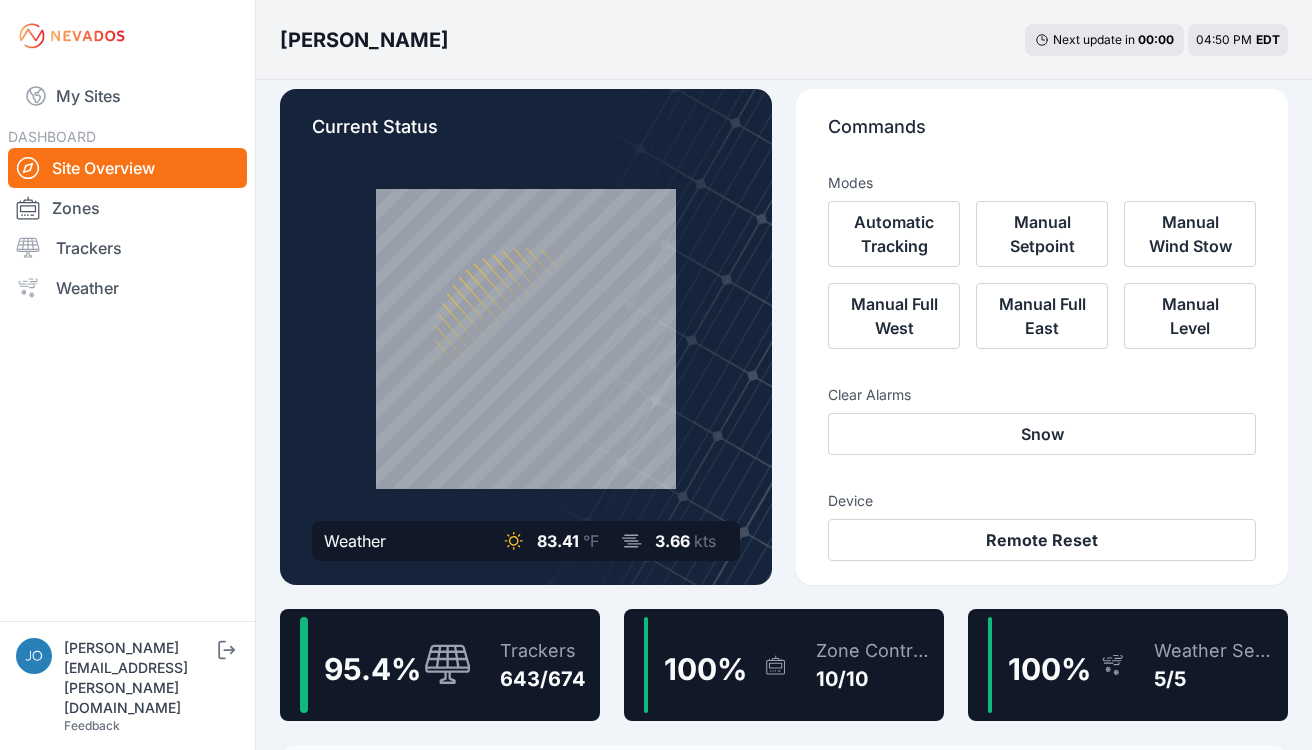 click on "Trackers 643/674" at bounding box center [533, 665] 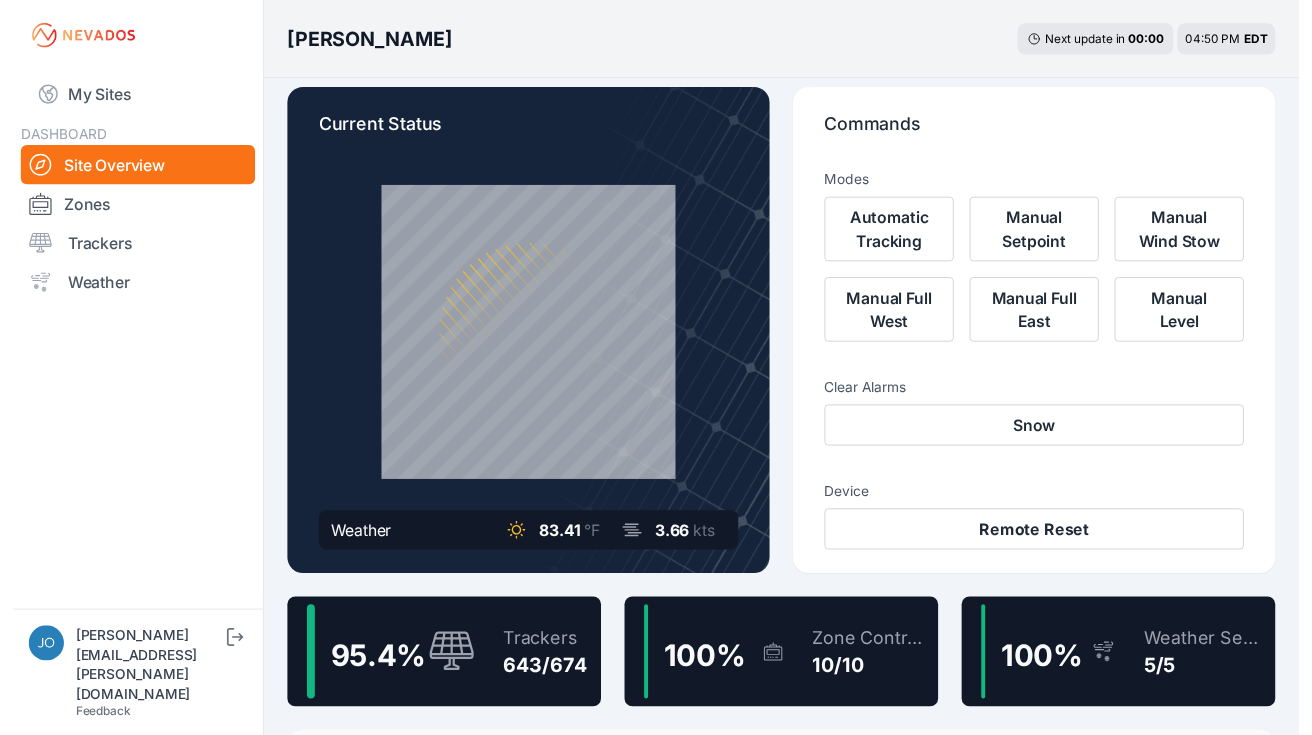 scroll, scrollTop: 0, scrollLeft: 0, axis: both 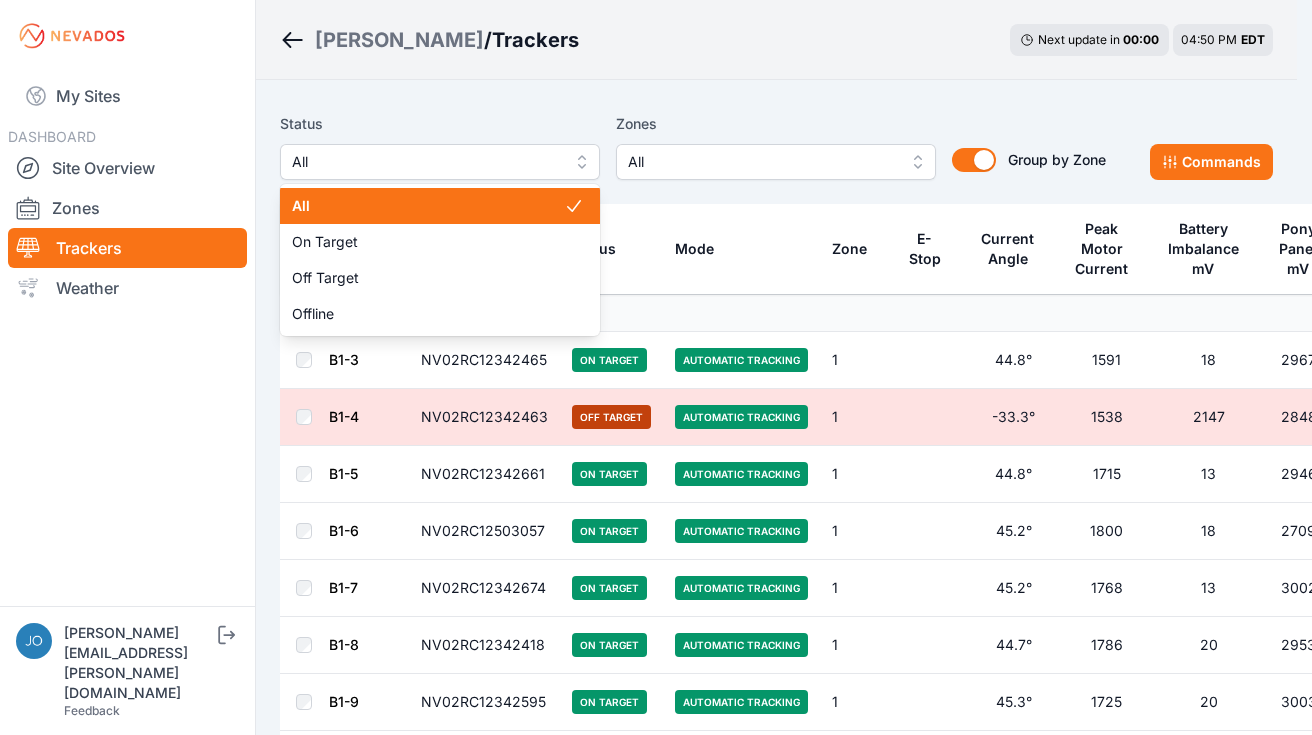 click on "All" at bounding box center (426, 162) 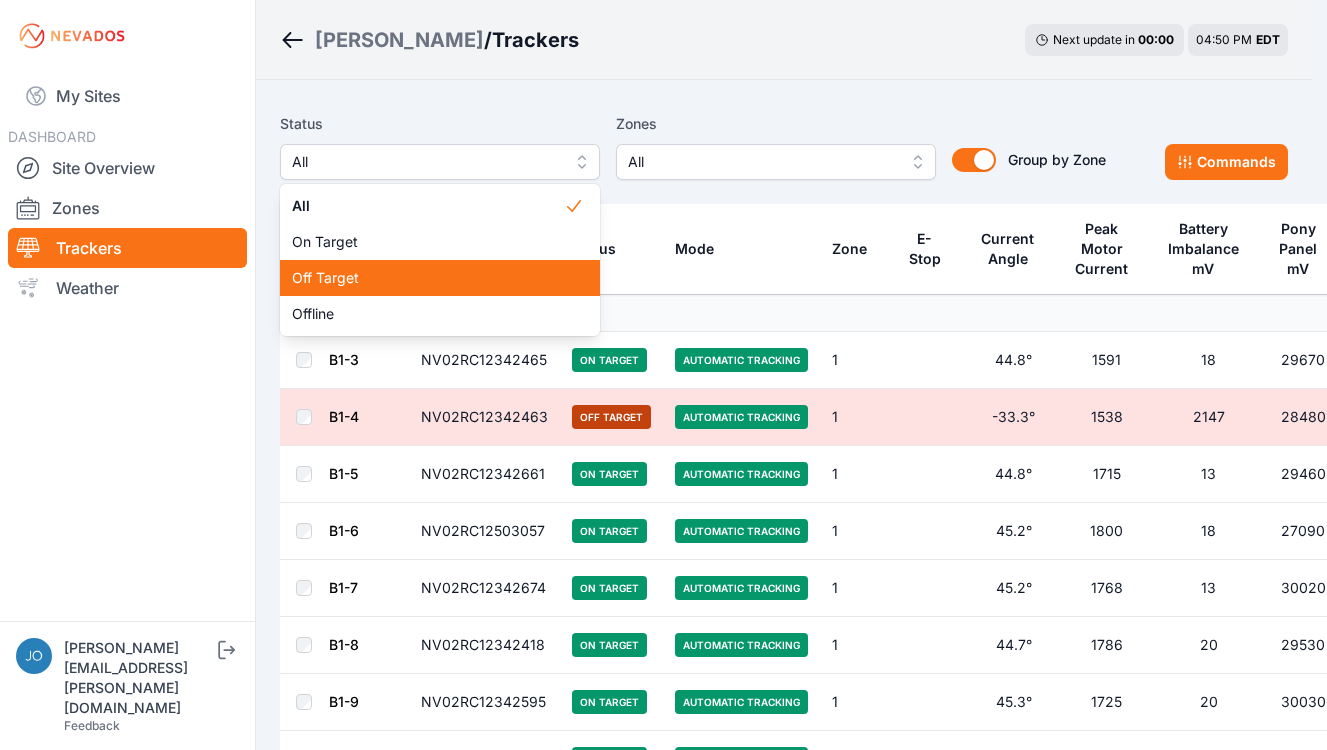 click on "Off Target" at bounding box center (428, 278) 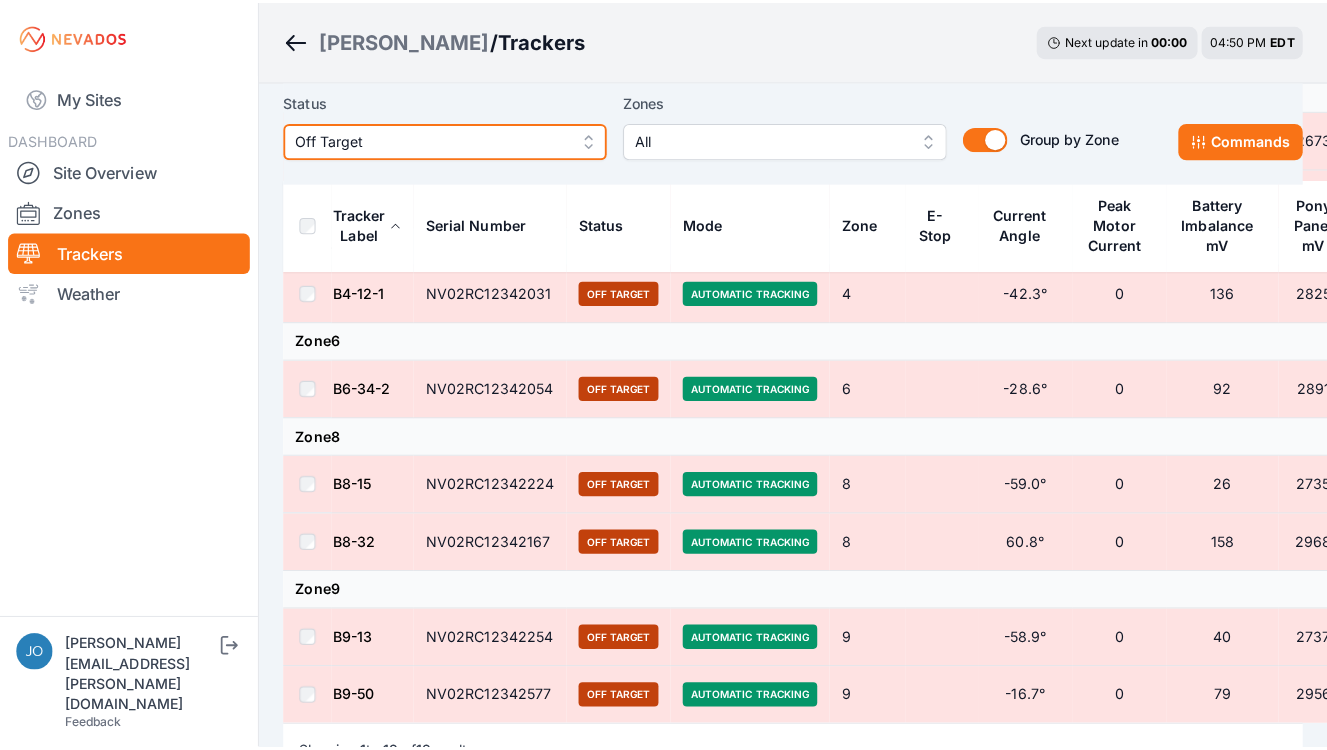 scroll, scrollTop: 0, scrollLeft: 0, axis: both 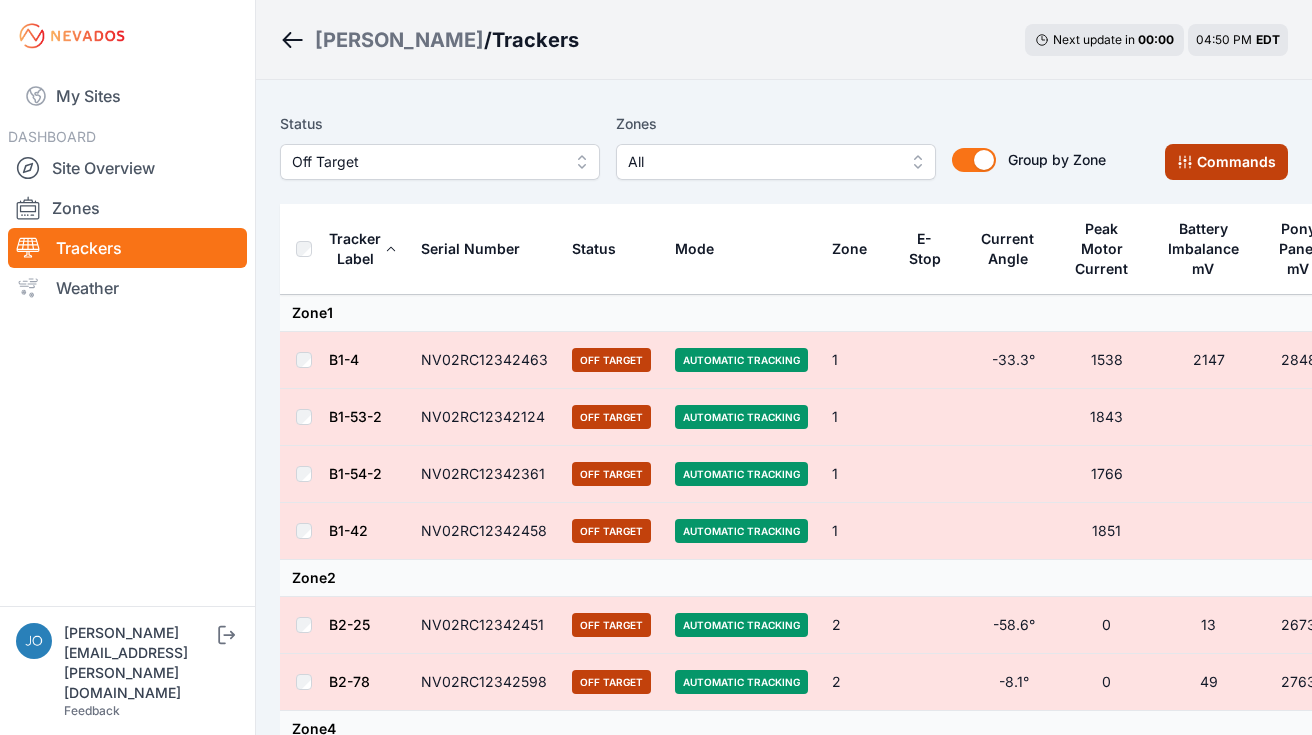 click on "Commands" at bounding box center (1226, 162) 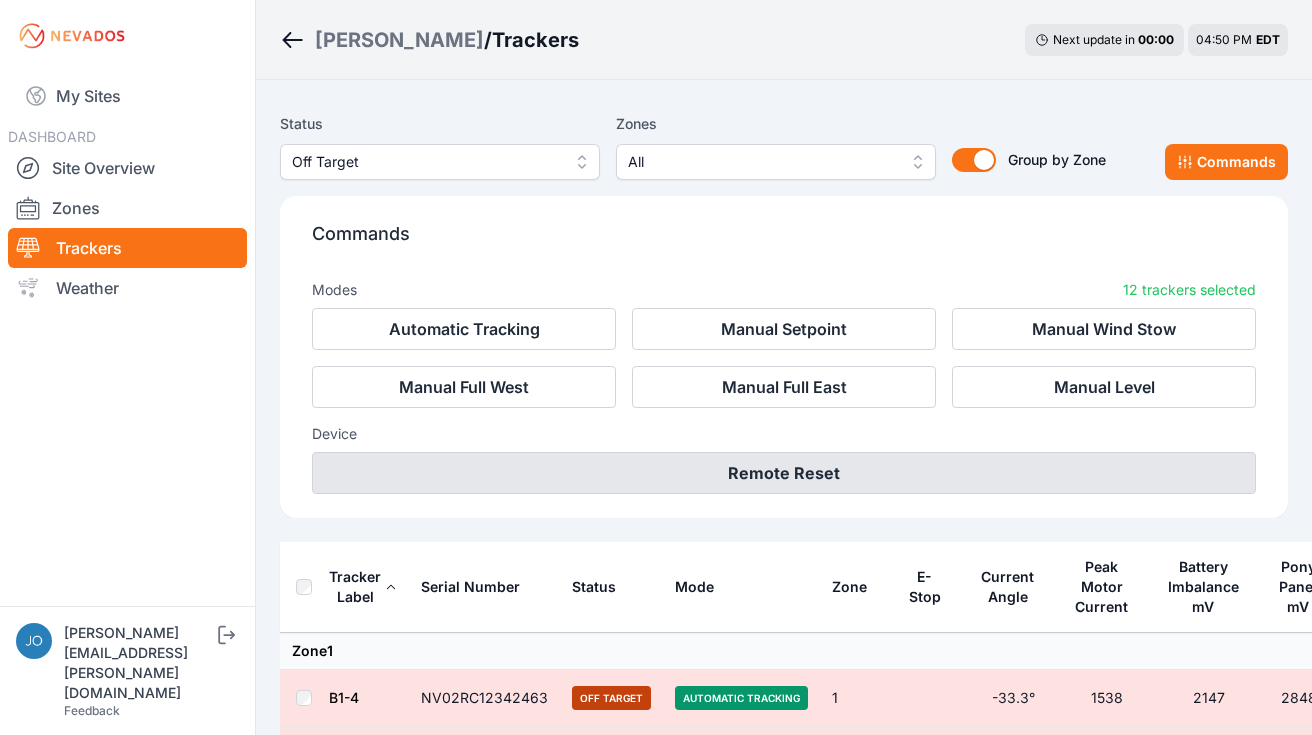 click on "Remote Reset" at bounding box center (784, 473) 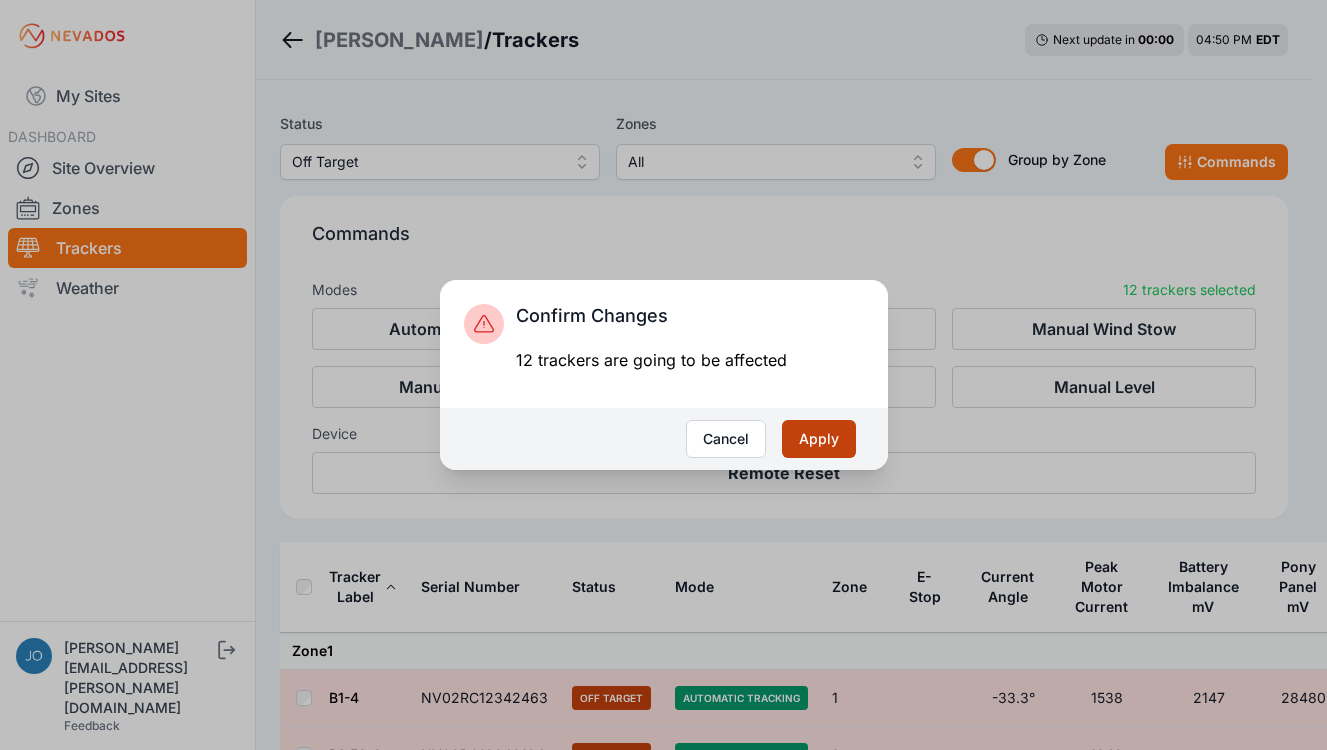 click on "Apply" at bounding box center (819, 439) 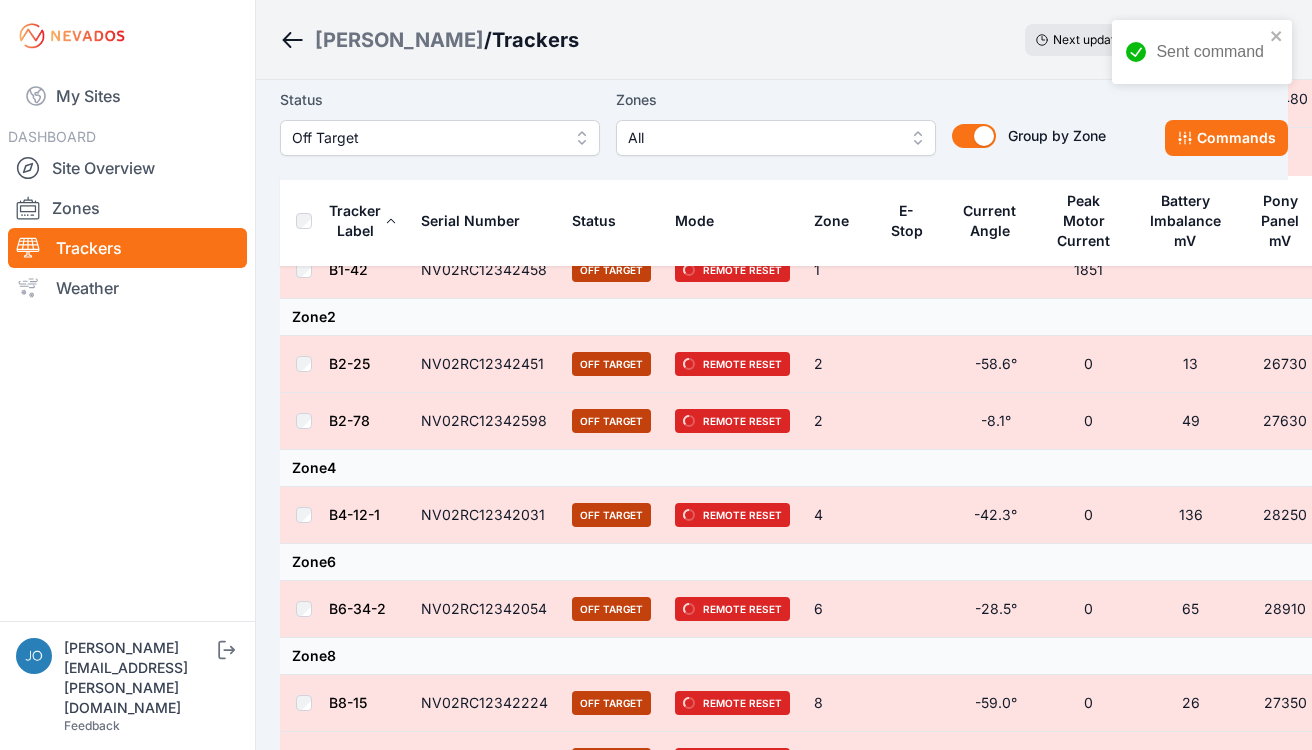 scroll, scrollTop: 367, scrollLeft: 0, axis: vertical 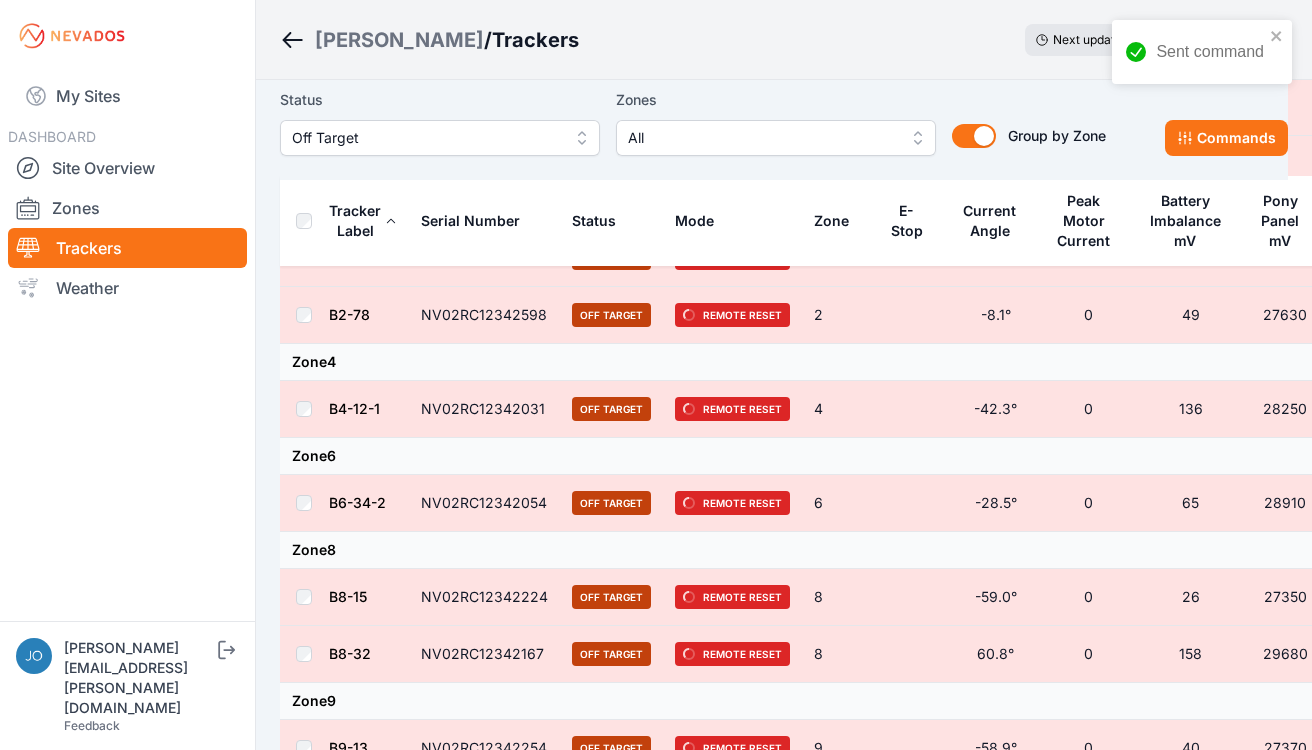 click on "Off Target" at bounding box center (426, 138) 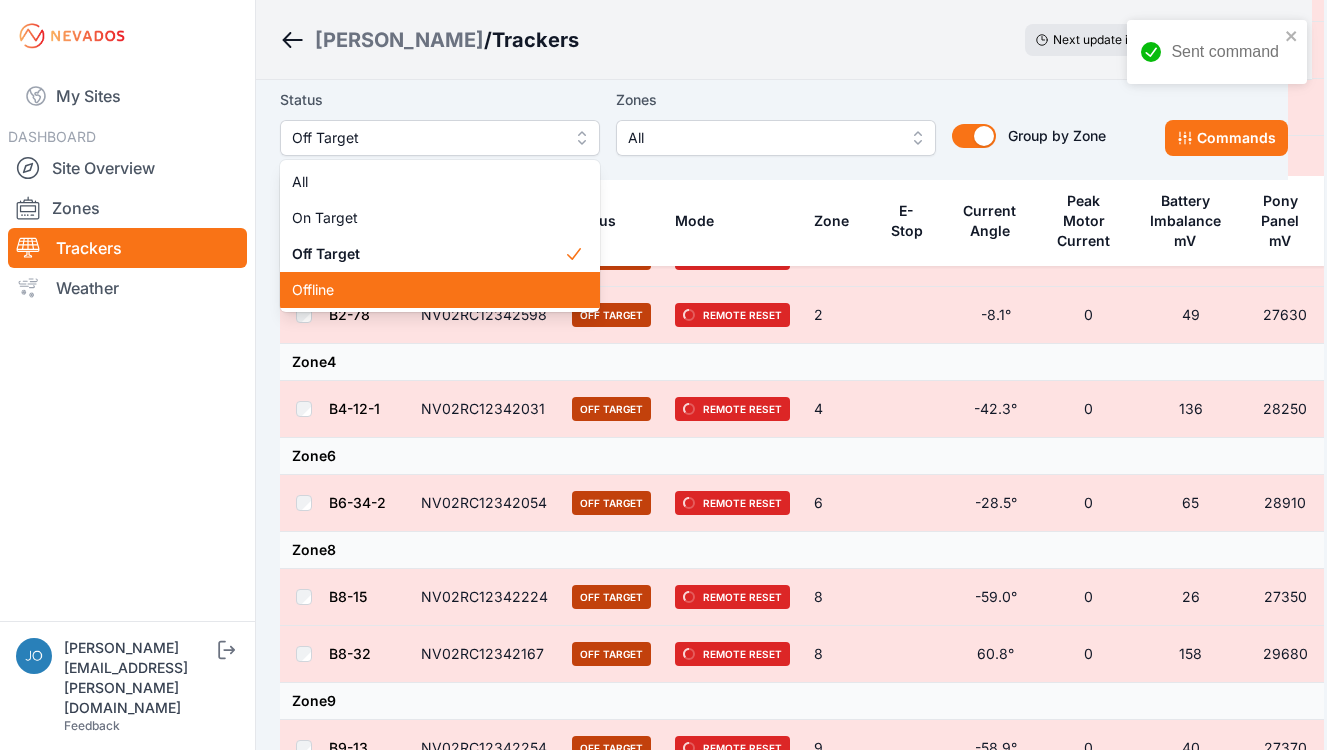 click on "Offline" at bounding box center [440, 290] 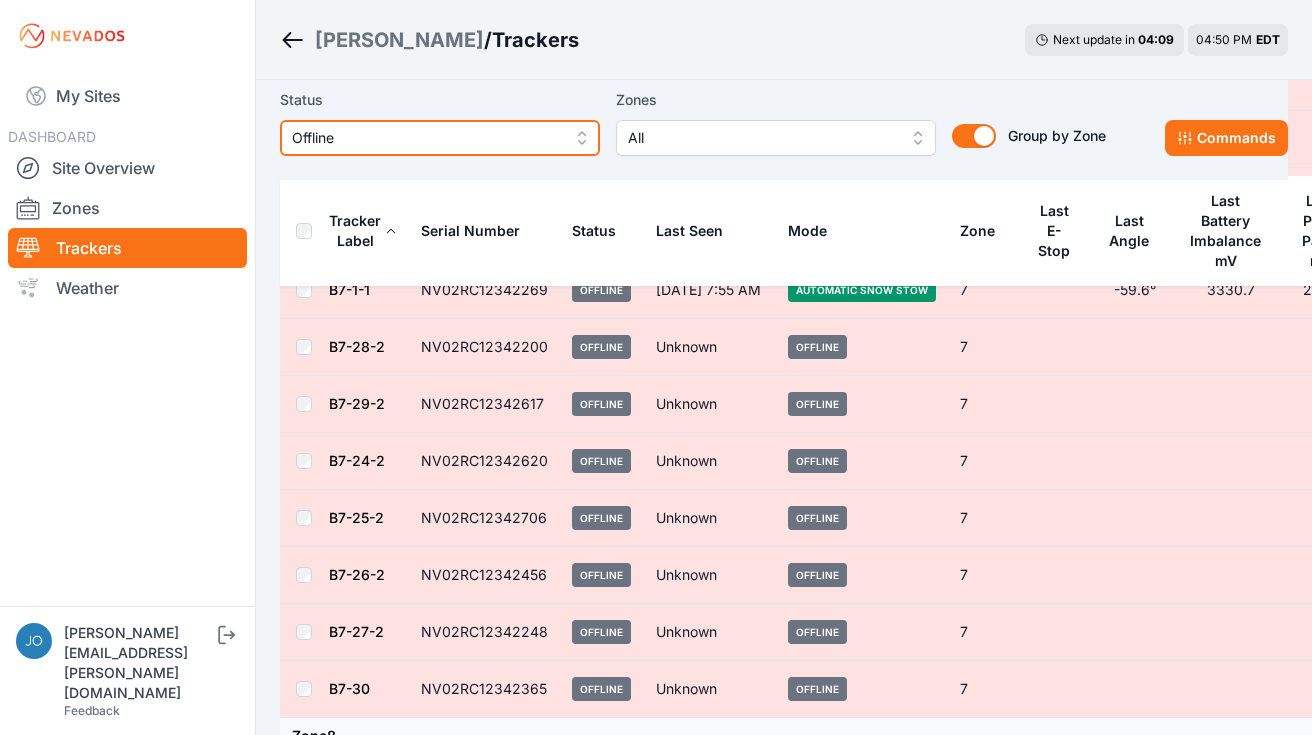 scroll, scrollTop: 552, scrollLeft: 0, axis: vertical 